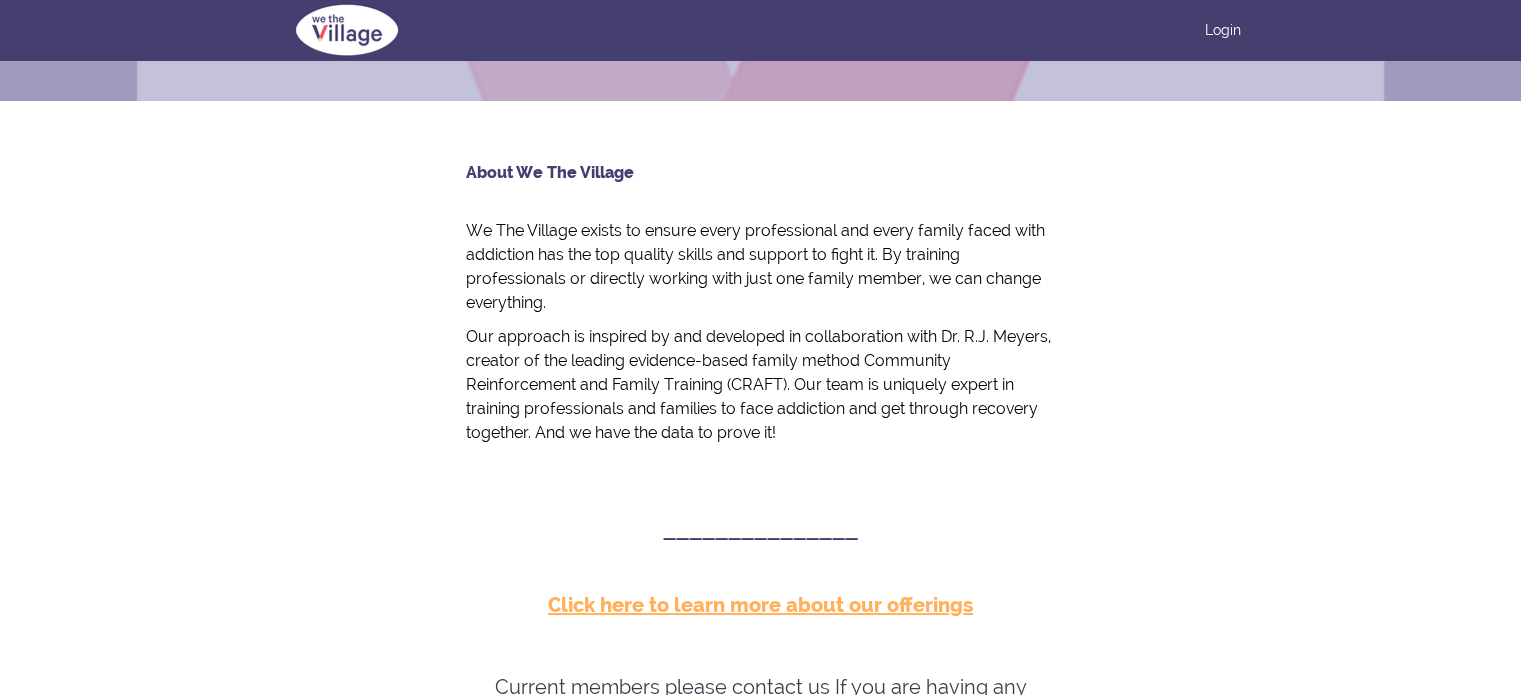 scroll, scrollTop: 200, scrollLeft: 0, axis: vertical 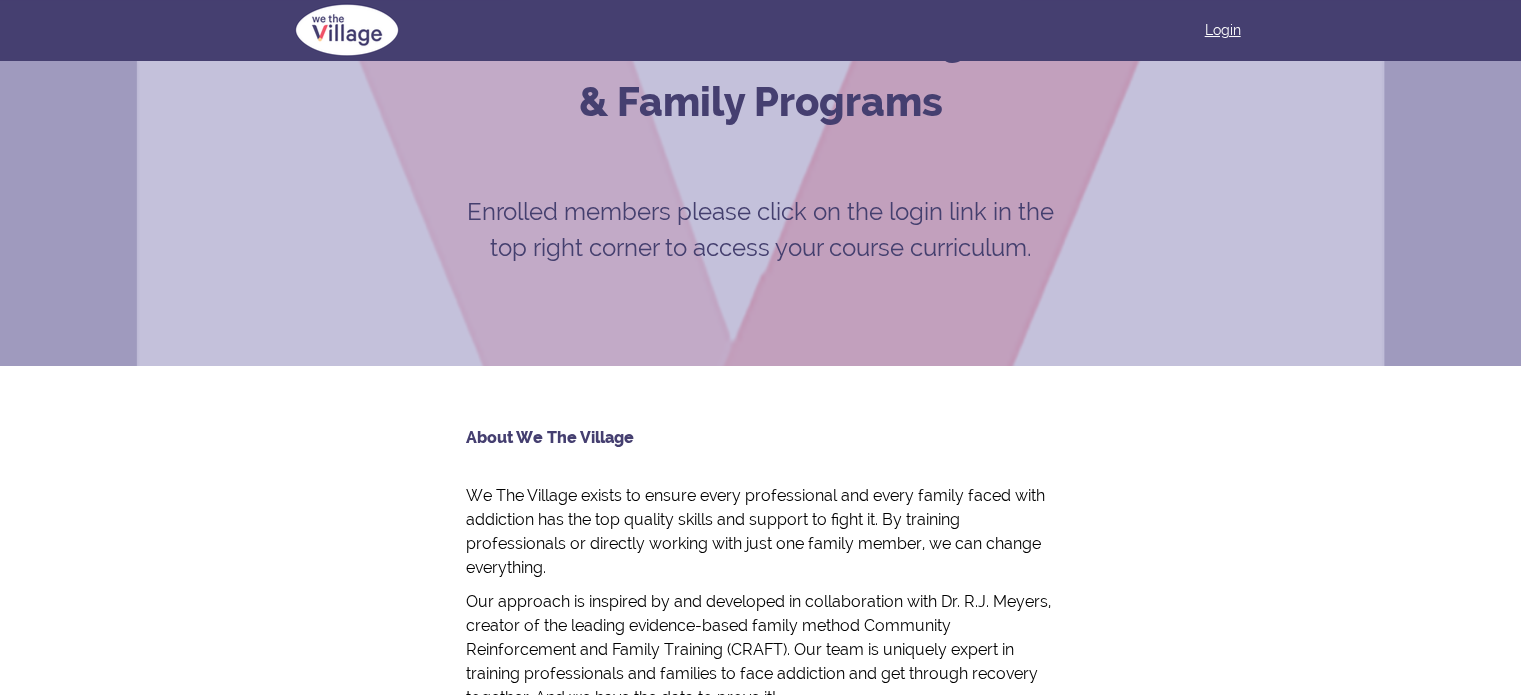 click on "Login" at bounding box center [1223, 30] 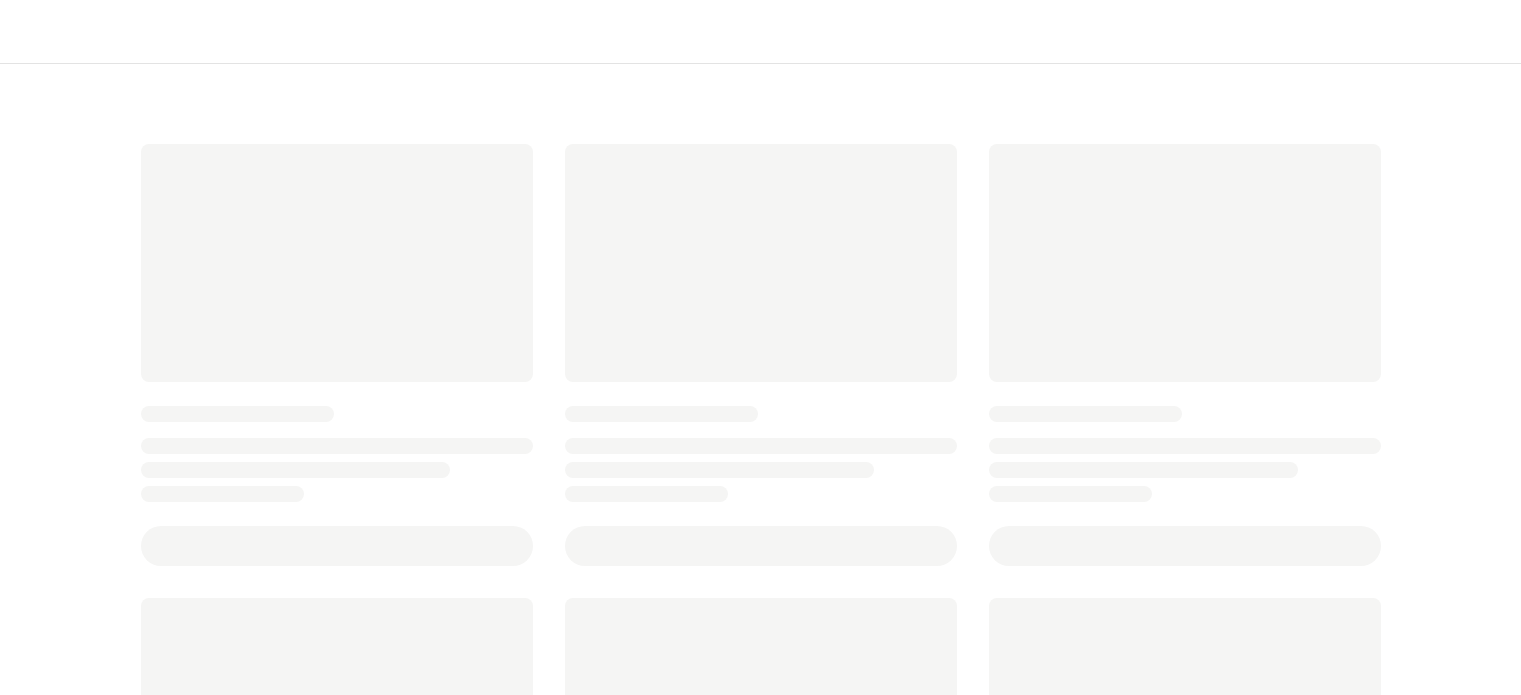 scroll, scrollTop: 0, scrollLeft: 0, axis: both 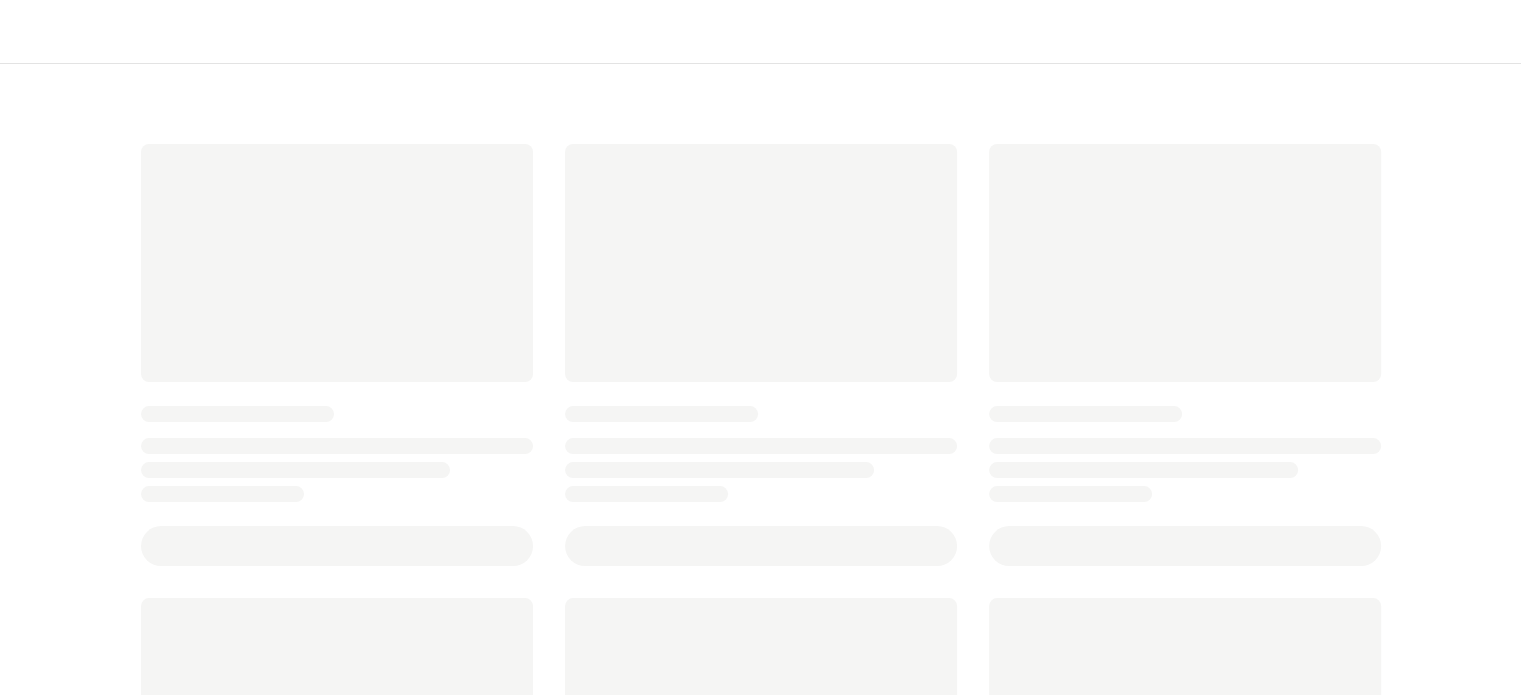 type 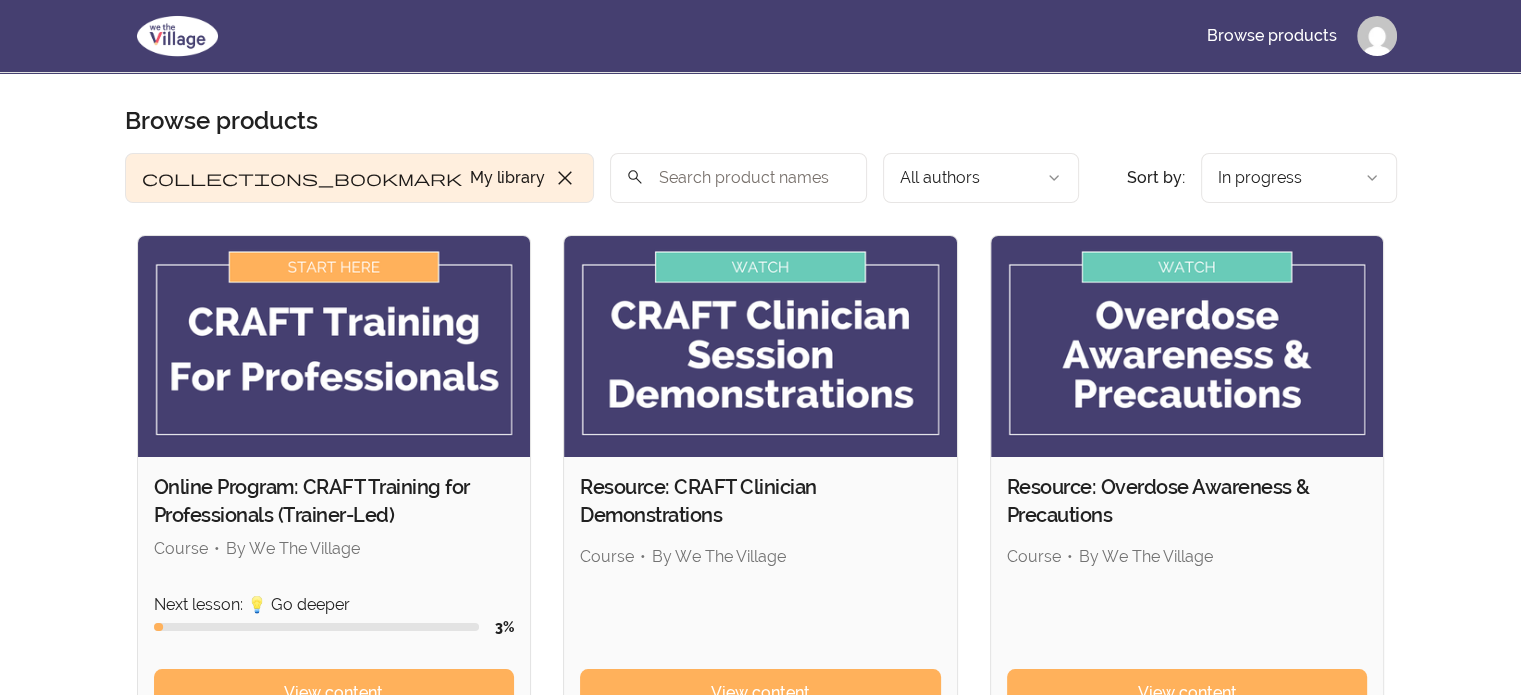 scroll, scrollTop: 300, scrollLeft: 0, axis: vertical 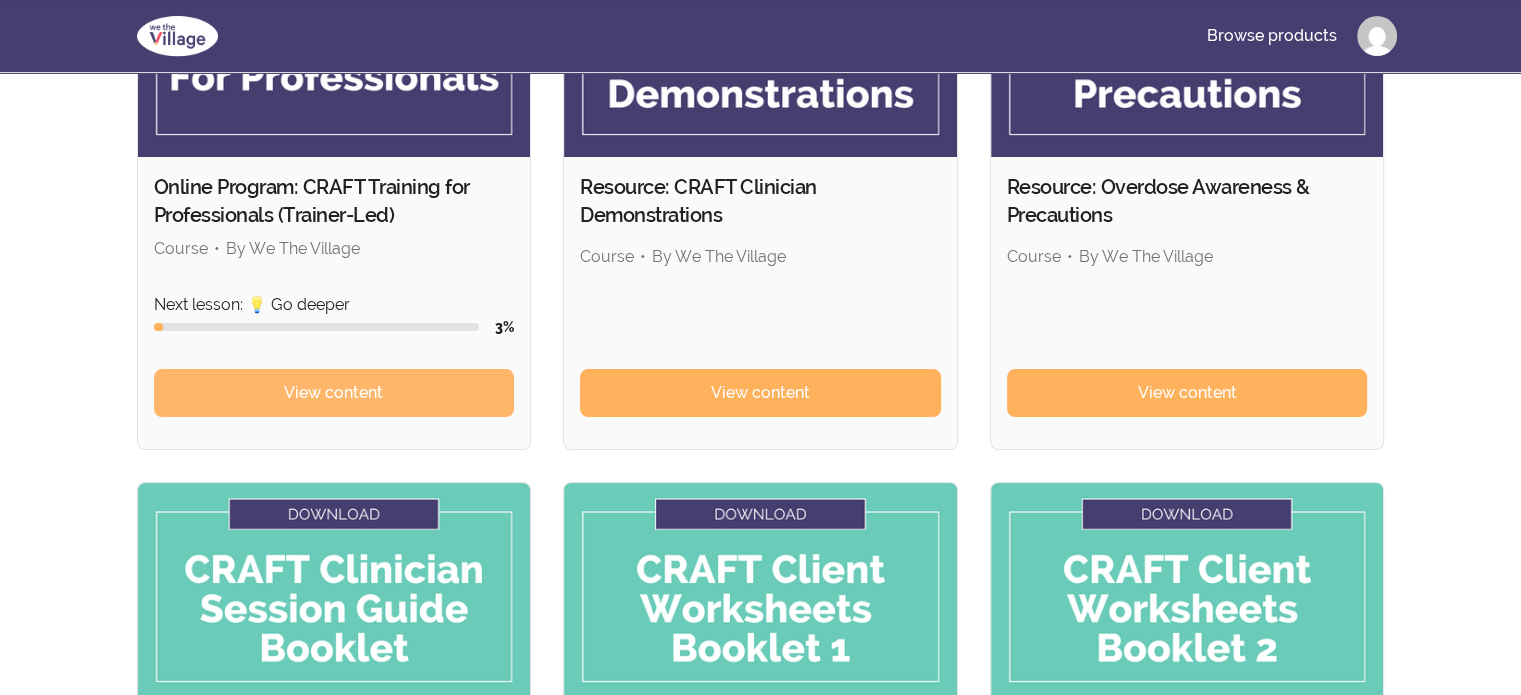 click on "View content" at bounding box center [333, 393] 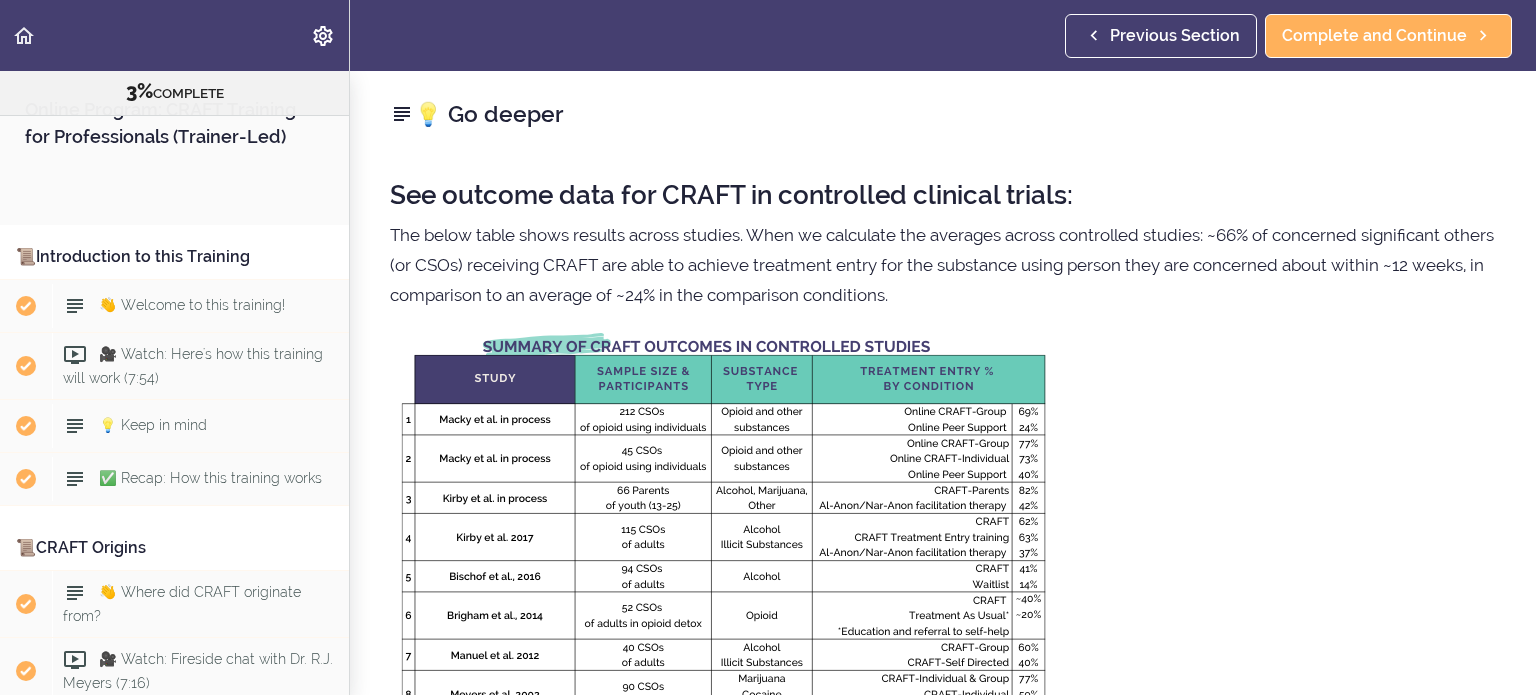 scroll, scrollTop: 0, scrollLeft: 0, axis: both 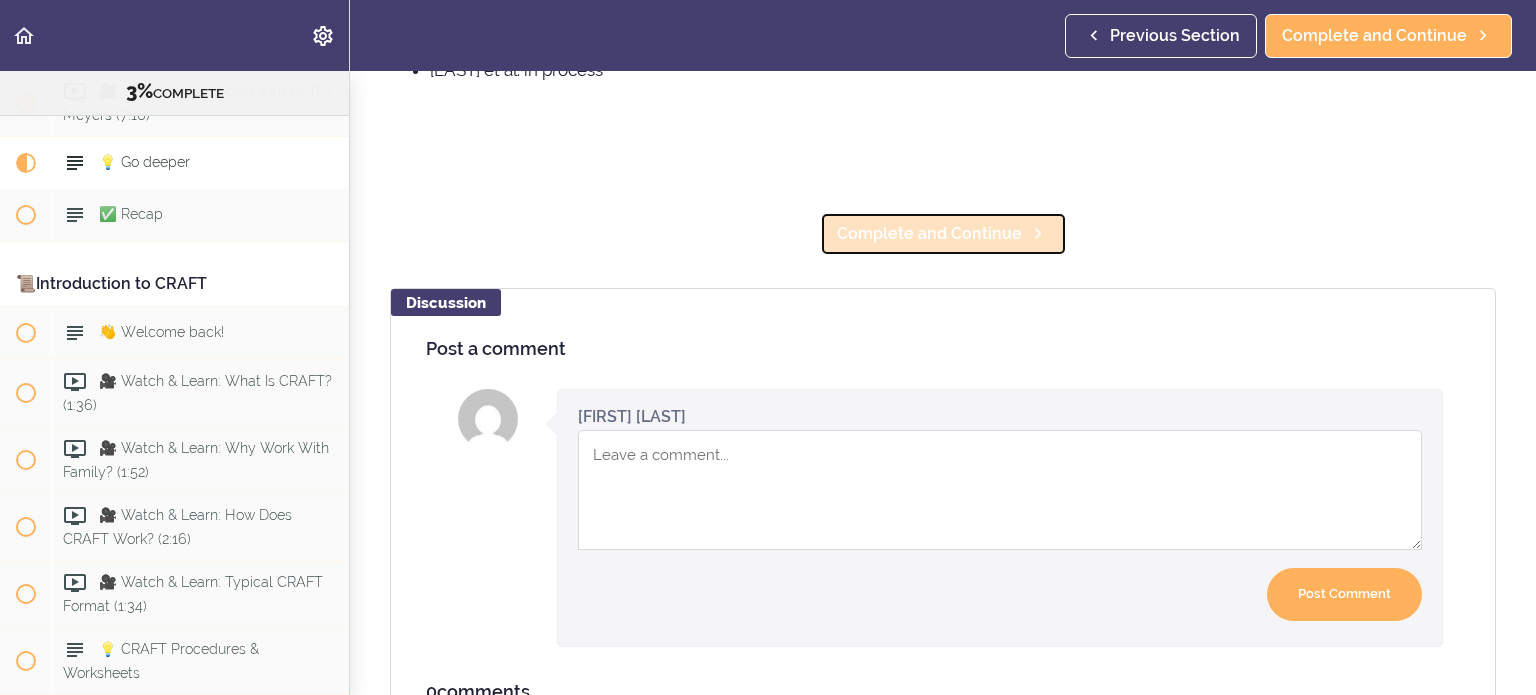click on "Complete and Continue" at bounding box center (929, 234) 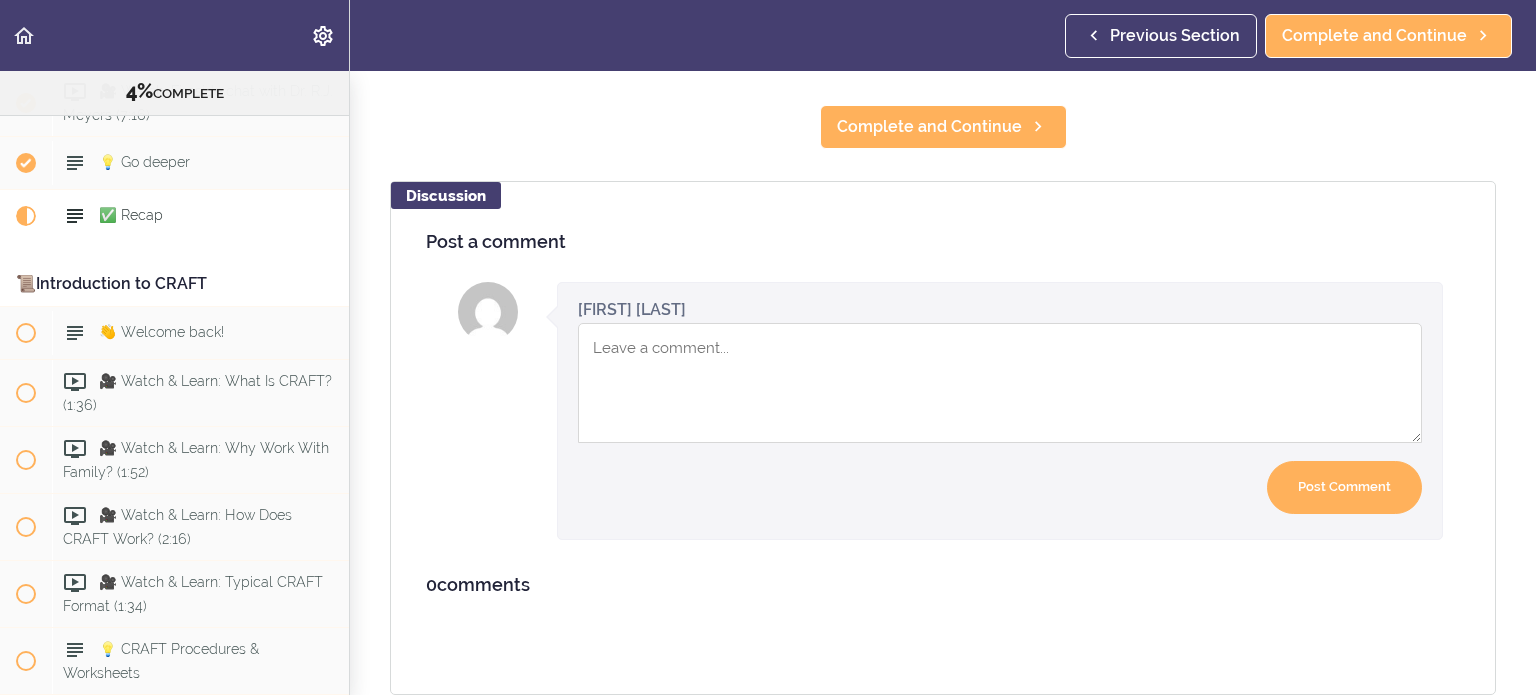 scroll, scrollTop: 0, scrollLeft: 0, axis: both 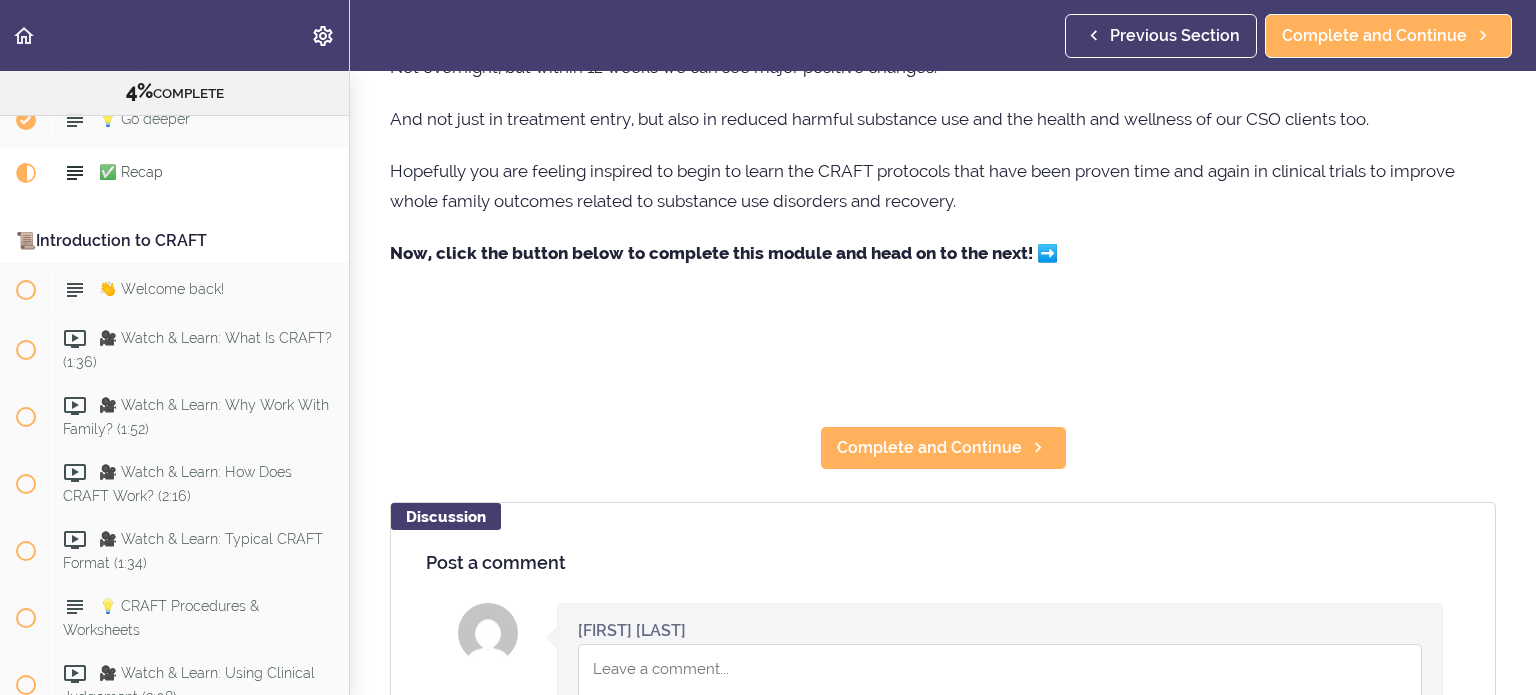 click on "Now, click the button below to complete this module and head on to the next! ➡️" at bounding box center (724, 253) 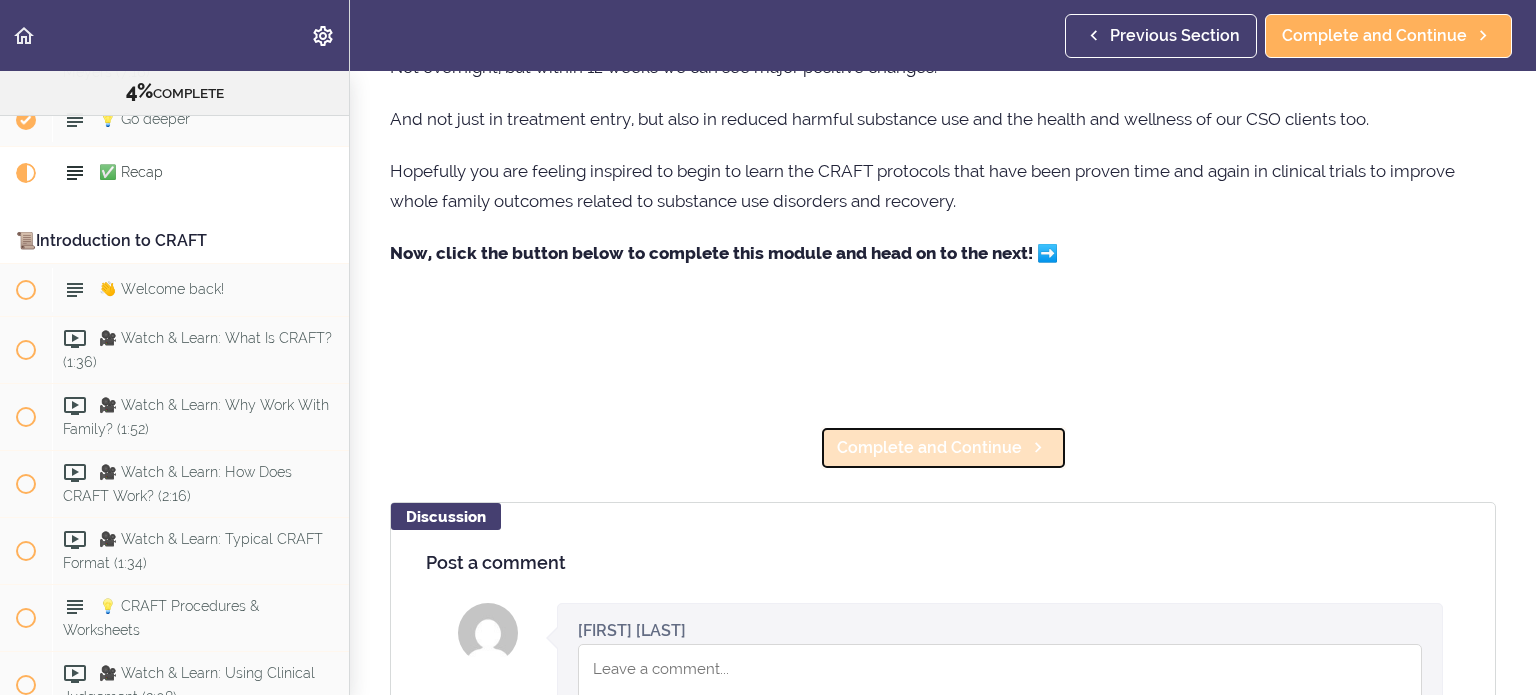 click on "Complete and Continue" at bounding box center (929, 448) 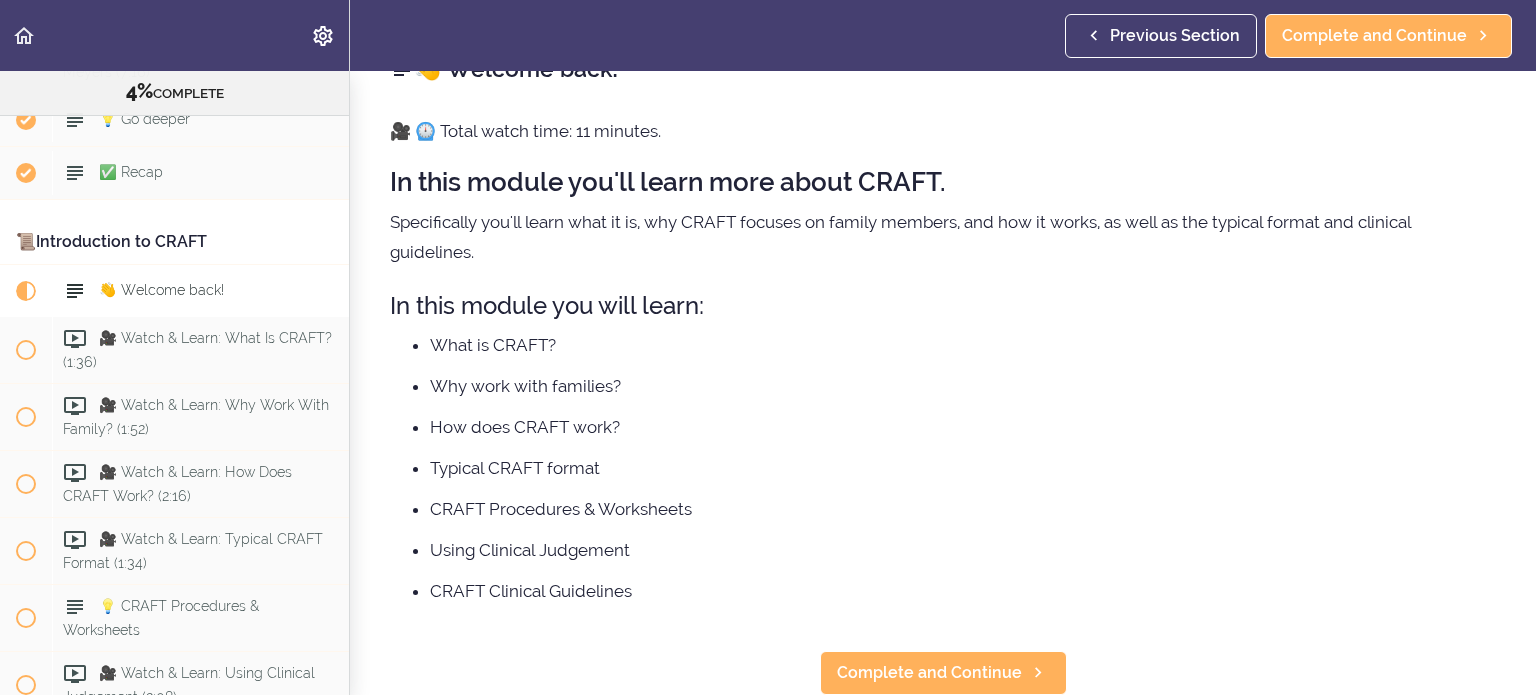 scroll, scrollTop: 26, scrollLeft: 0, axis: vertical 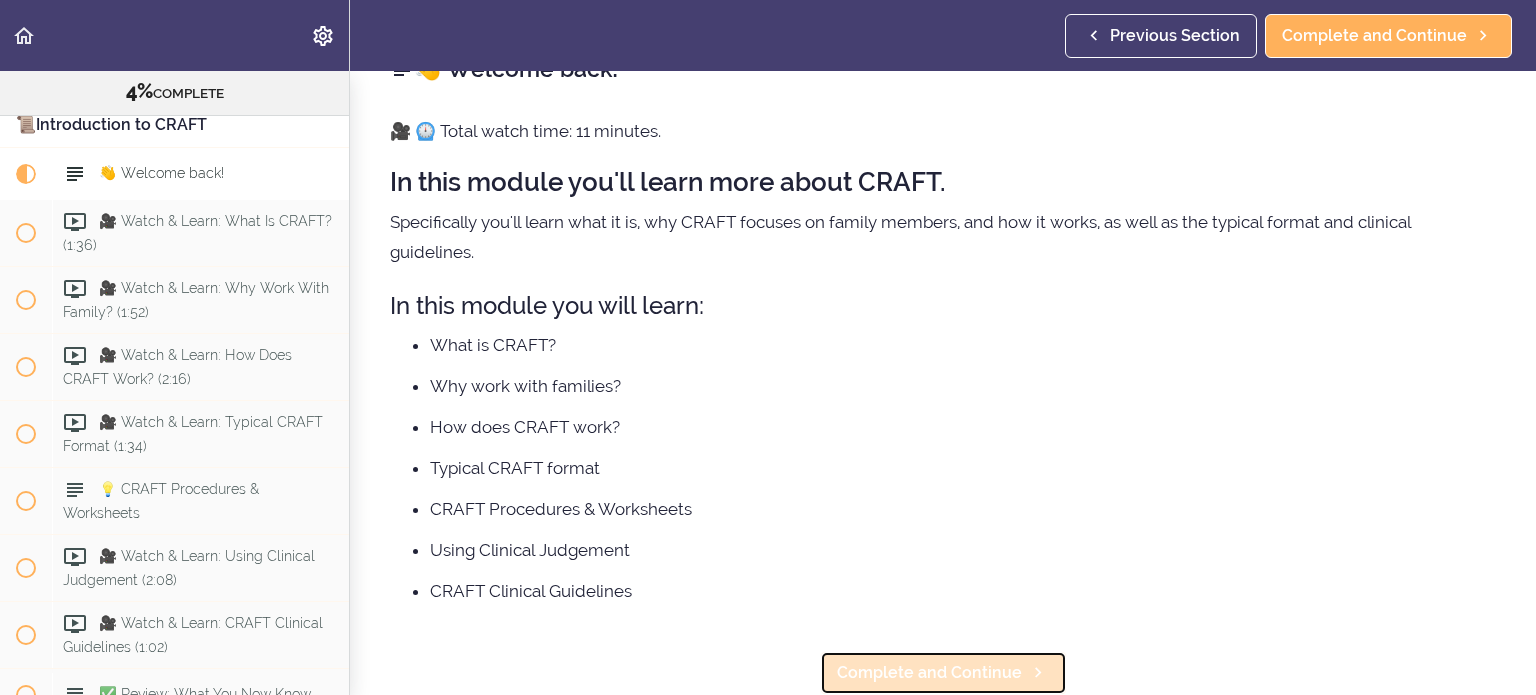 click on "Complete and Continue" at bounding box center (929, 673) 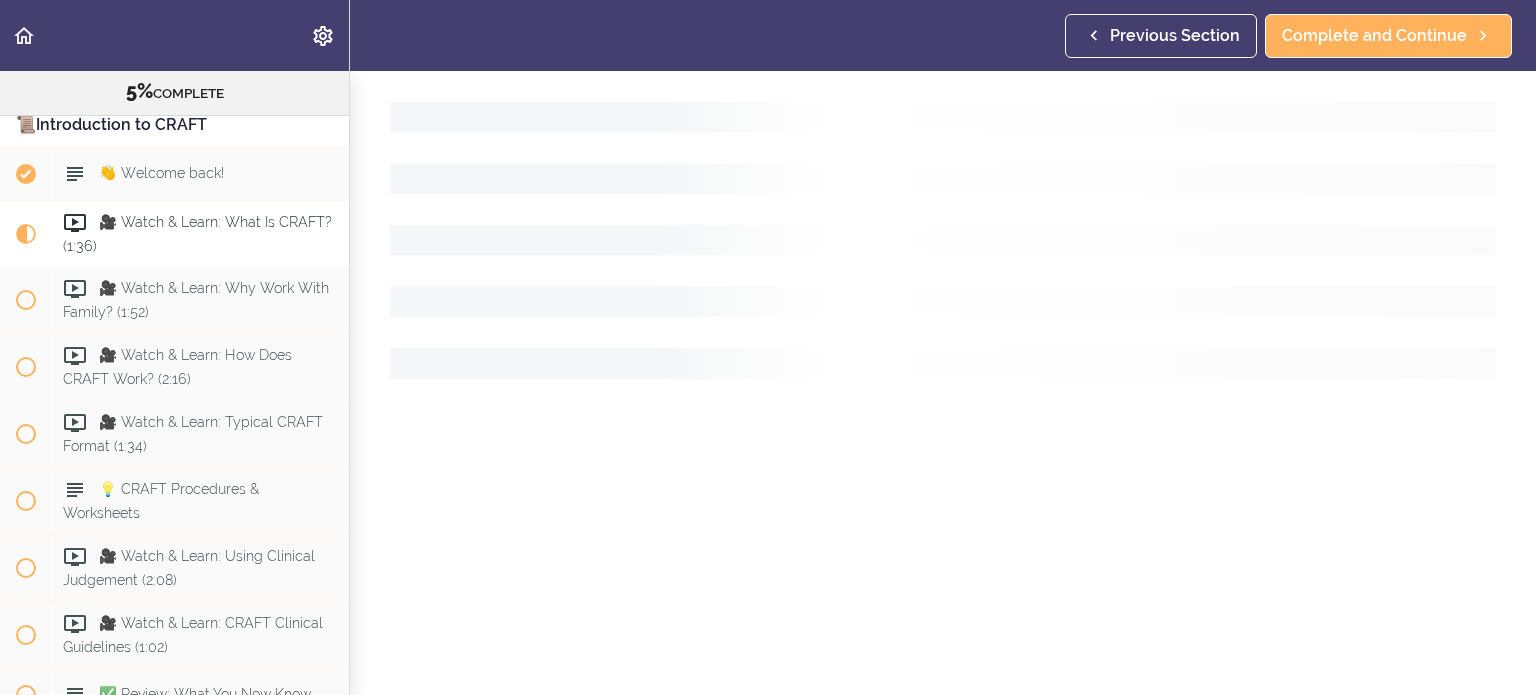 scroll, scrollTop: 0, scrollLeft: 0, axis: both 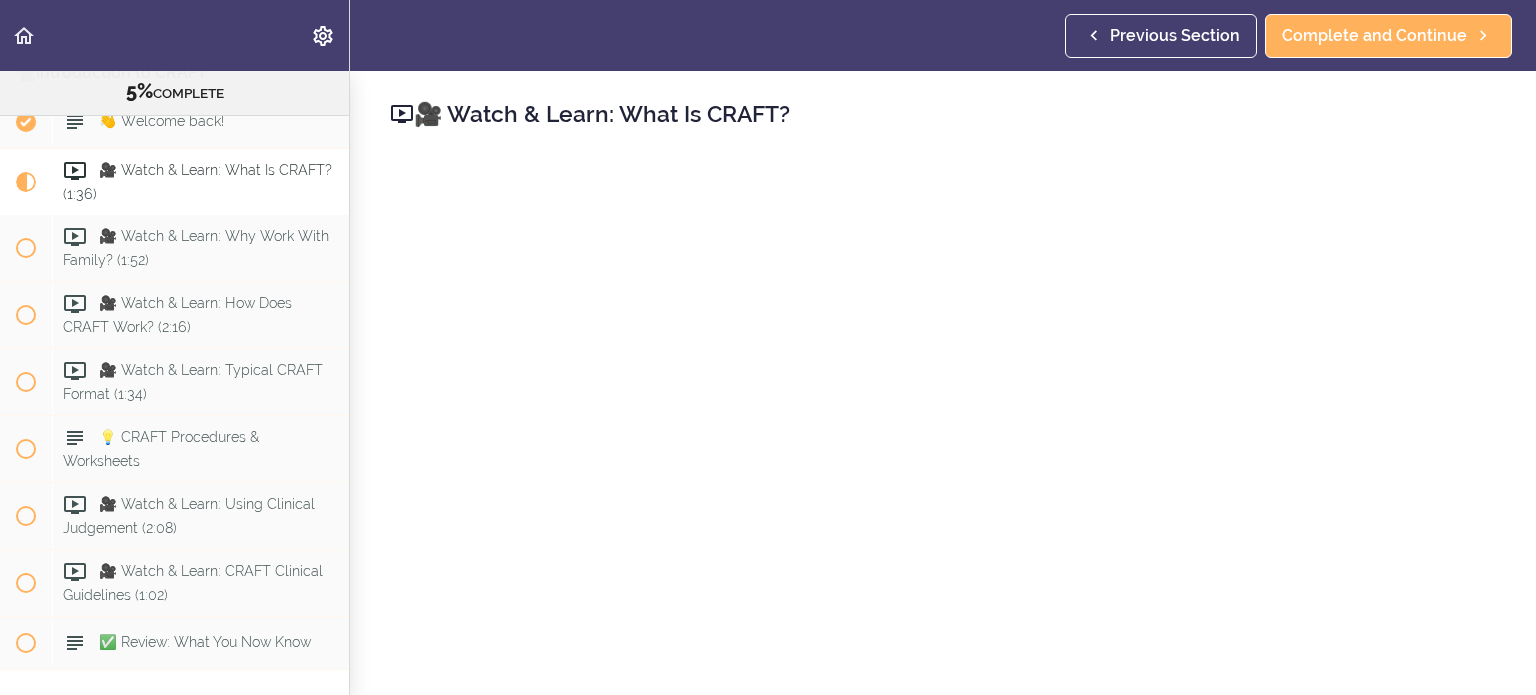 click on "🎥 Watch & Learn: What Is CRAFT?
Complete and Continue
Discussion
Post a comment
Instructor
Ruben Febres
now
Your comment was posted.
Your comment was posted, but it needs to be approved by the school owner before it shows up.
Sorry, your comment could not be posted at this time :(
"Comments have a maximum of 10000 characters."
Please add text to the comment.
Post Comment
0  comments" at bounding box center (943, 383) 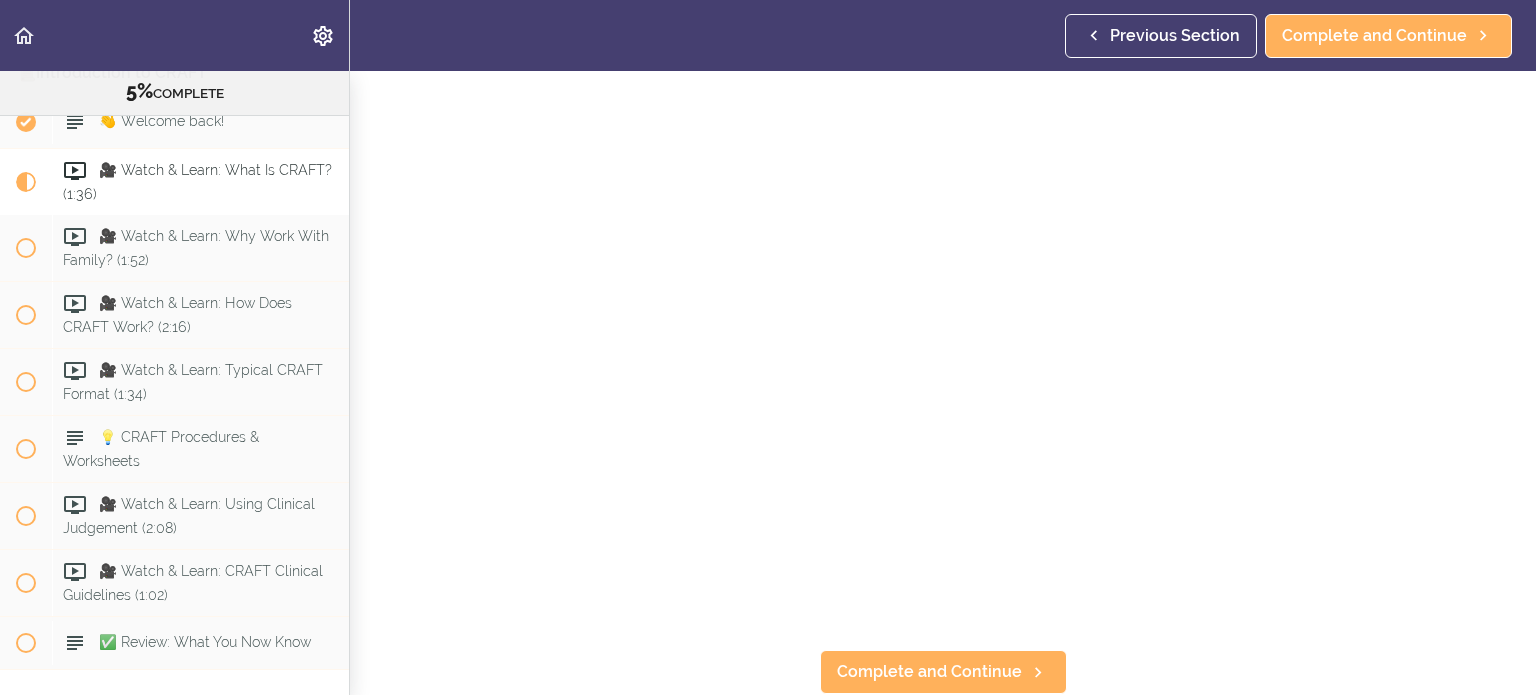 scroll, scrollTop: 200, scrollLeft: 0, axis: vertical 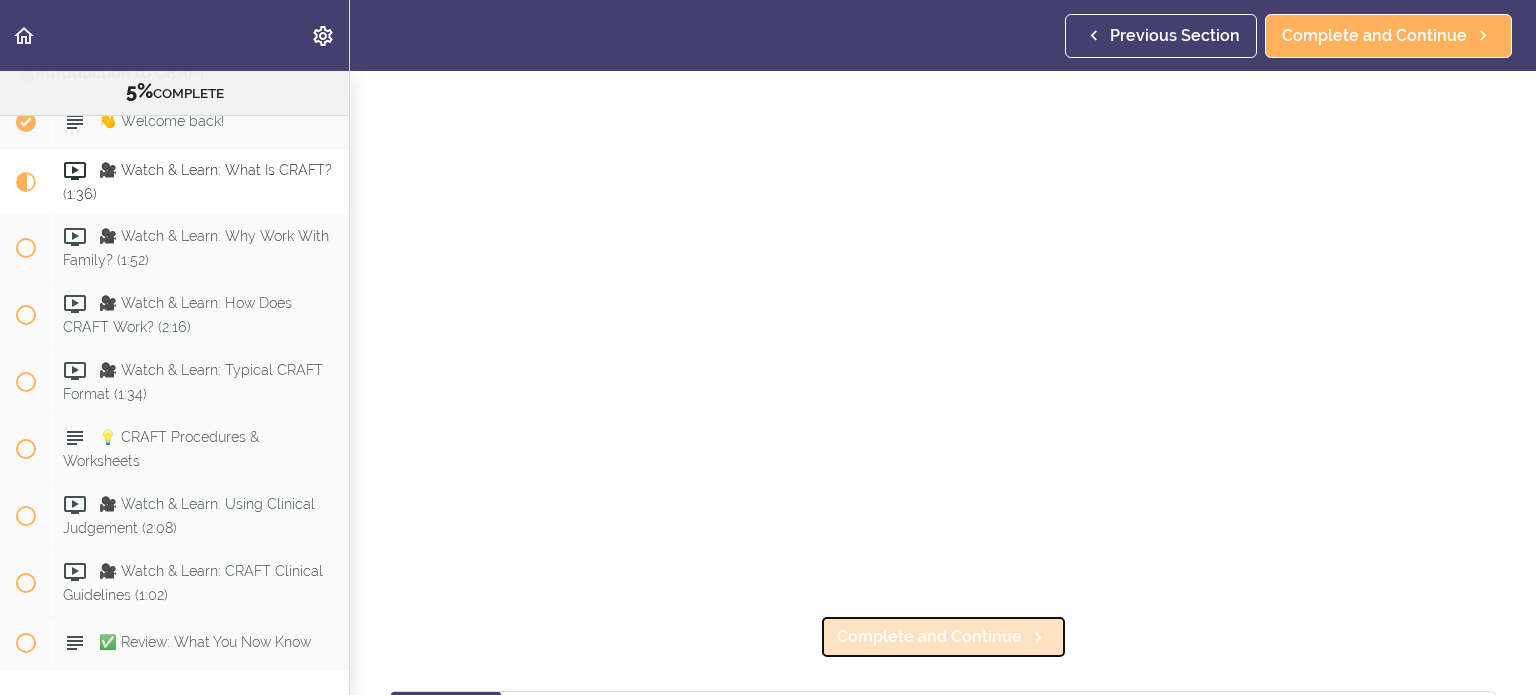 click on "Complete and Continue" at bounding box center (929, 637) 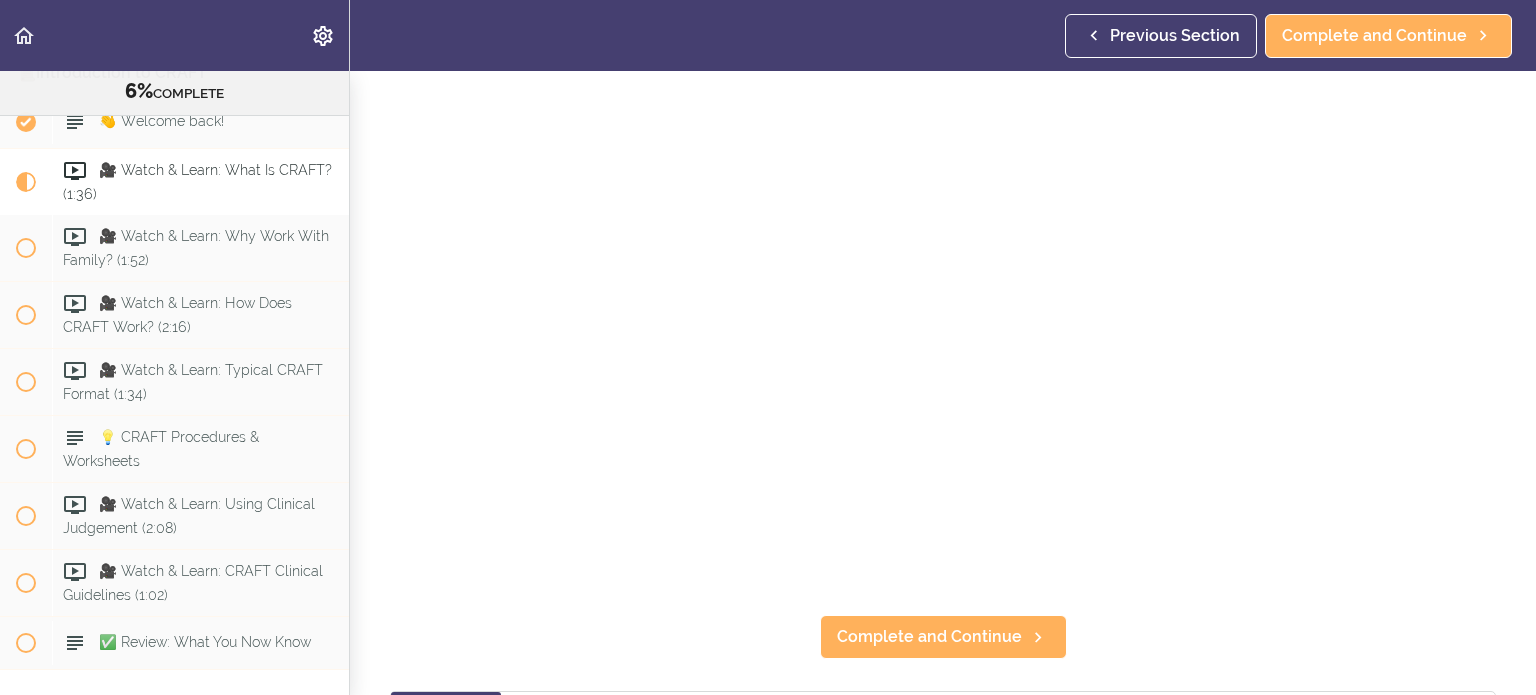 scroll, scrollTop: 42, scrollLeft: 0, axis: vertical 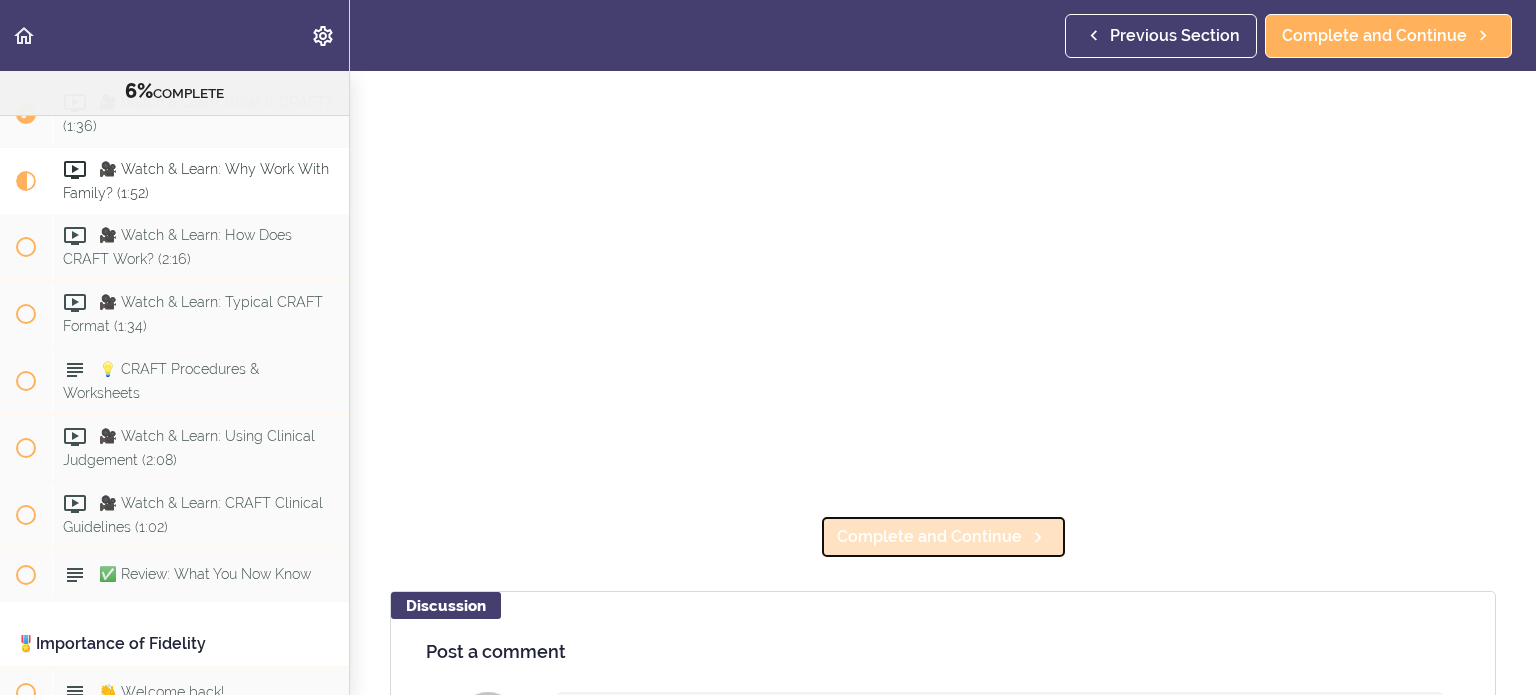 click on "Complete and Continue" at bounding box center (929, 537) 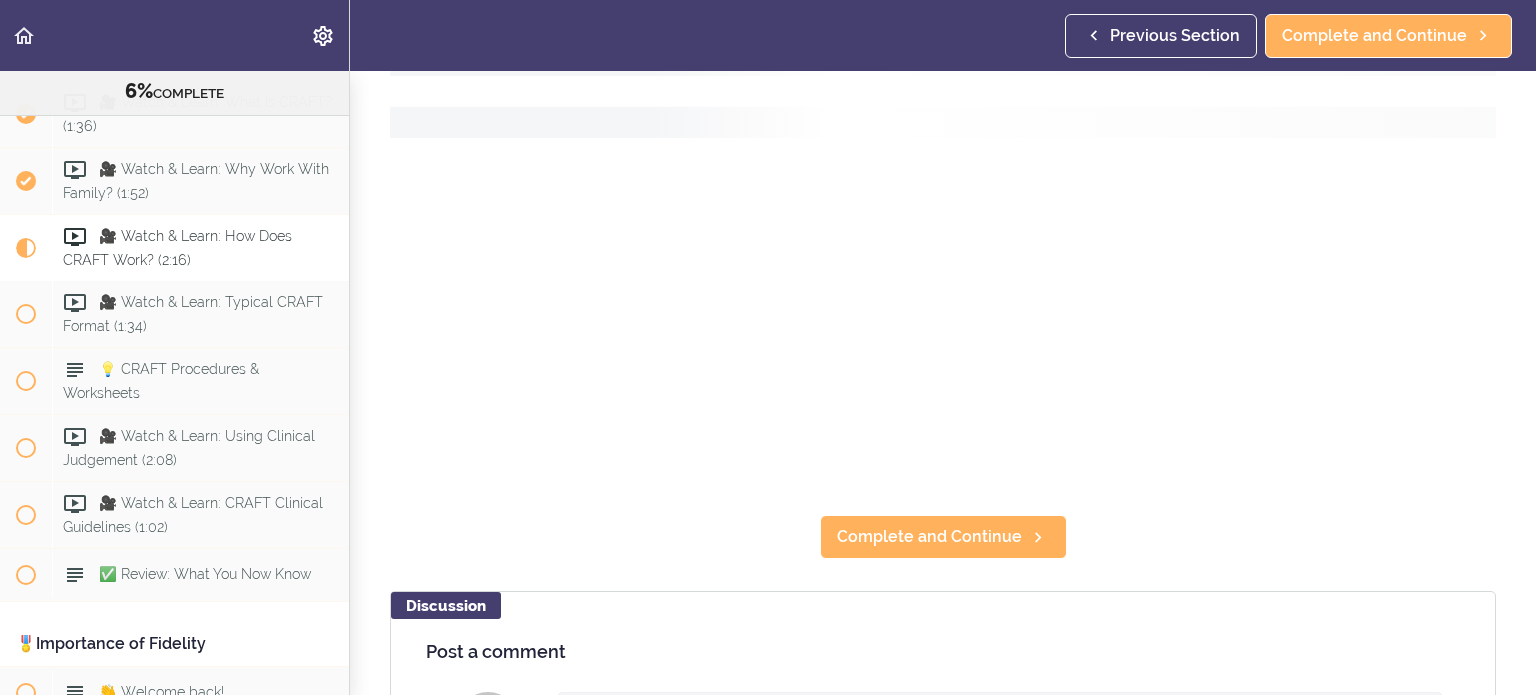 scroll, scrollTop: 0, scrollLeft: 0, axis: both 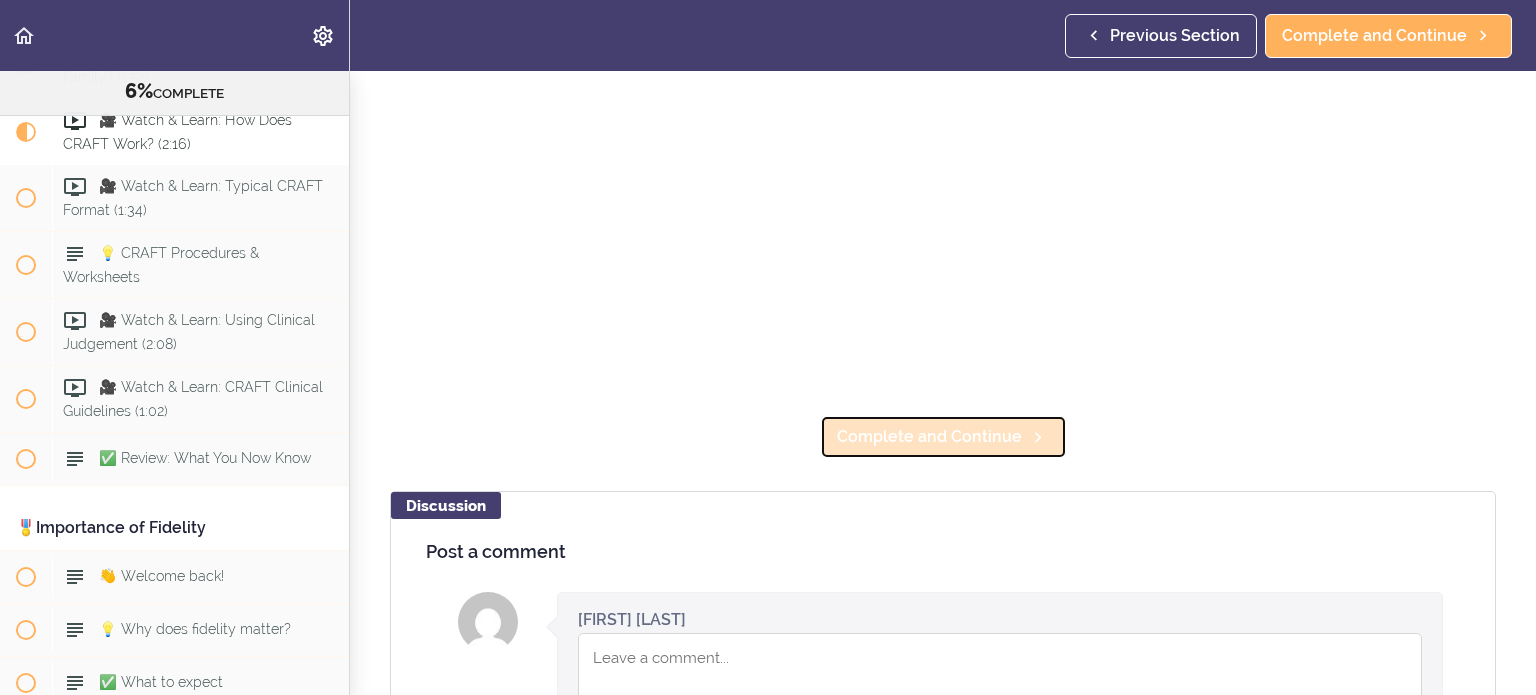 click on "Complete and Continue" at bounding box center (929, 437) 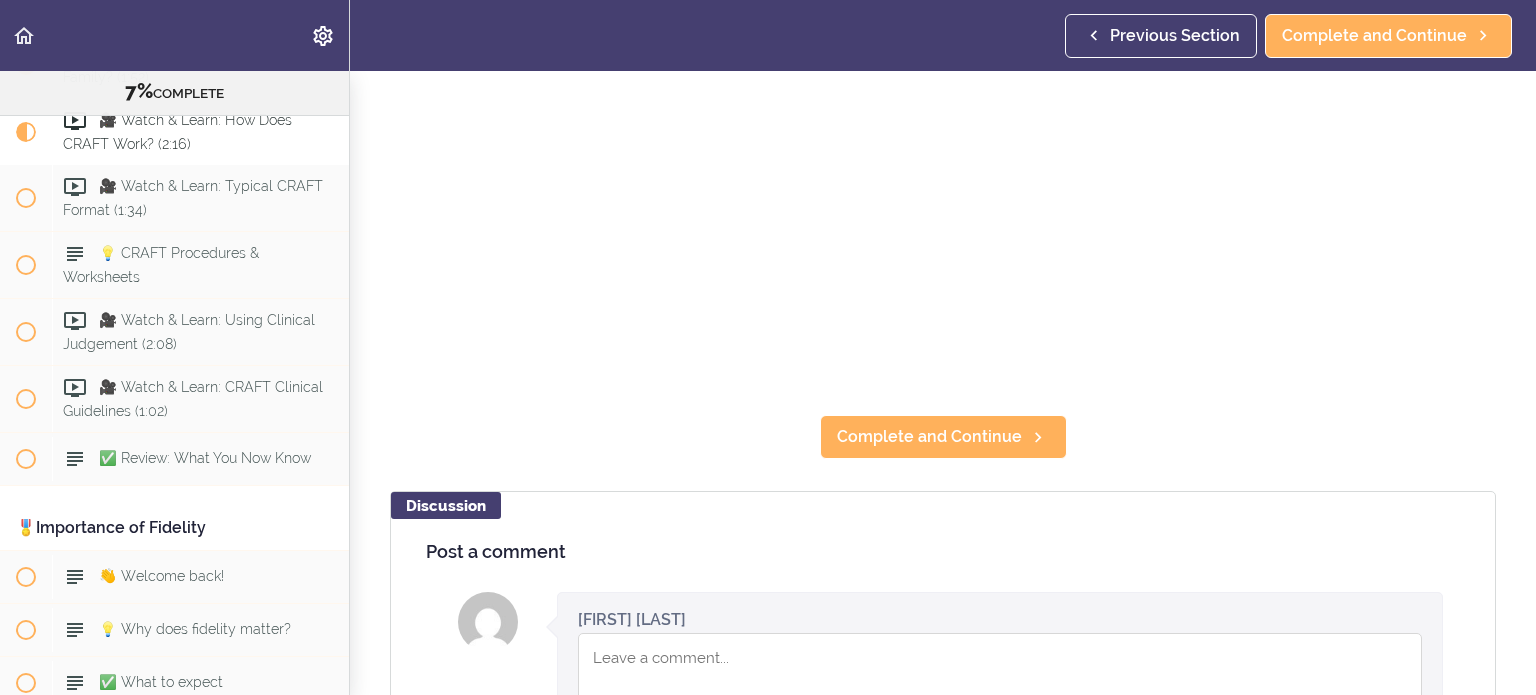 scroll, scrollTop: 50, scrollLeft: 0, axis: vertical 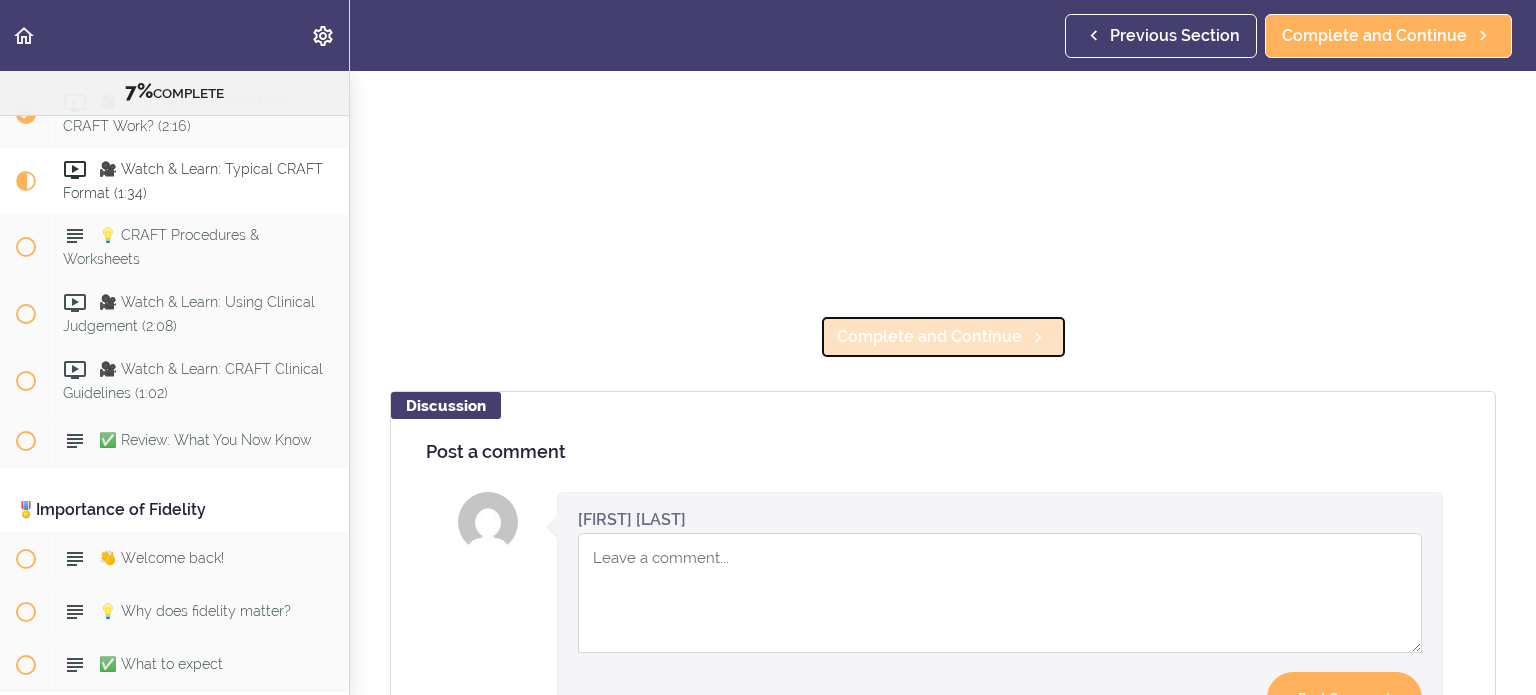 click on "Complete and Continue" at bounding box center [929, 337] 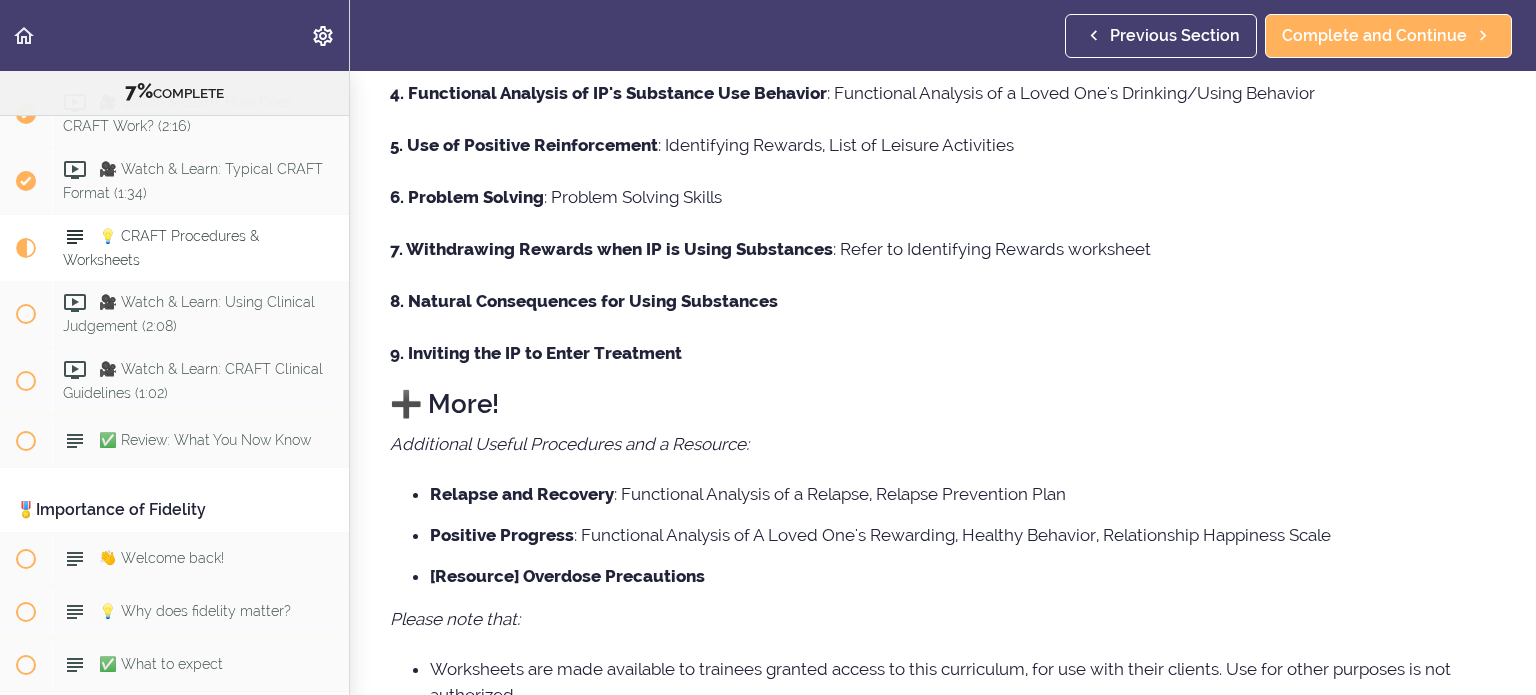 scroll, scrollTop: 79, scrollLeft: 0, axis: vertical 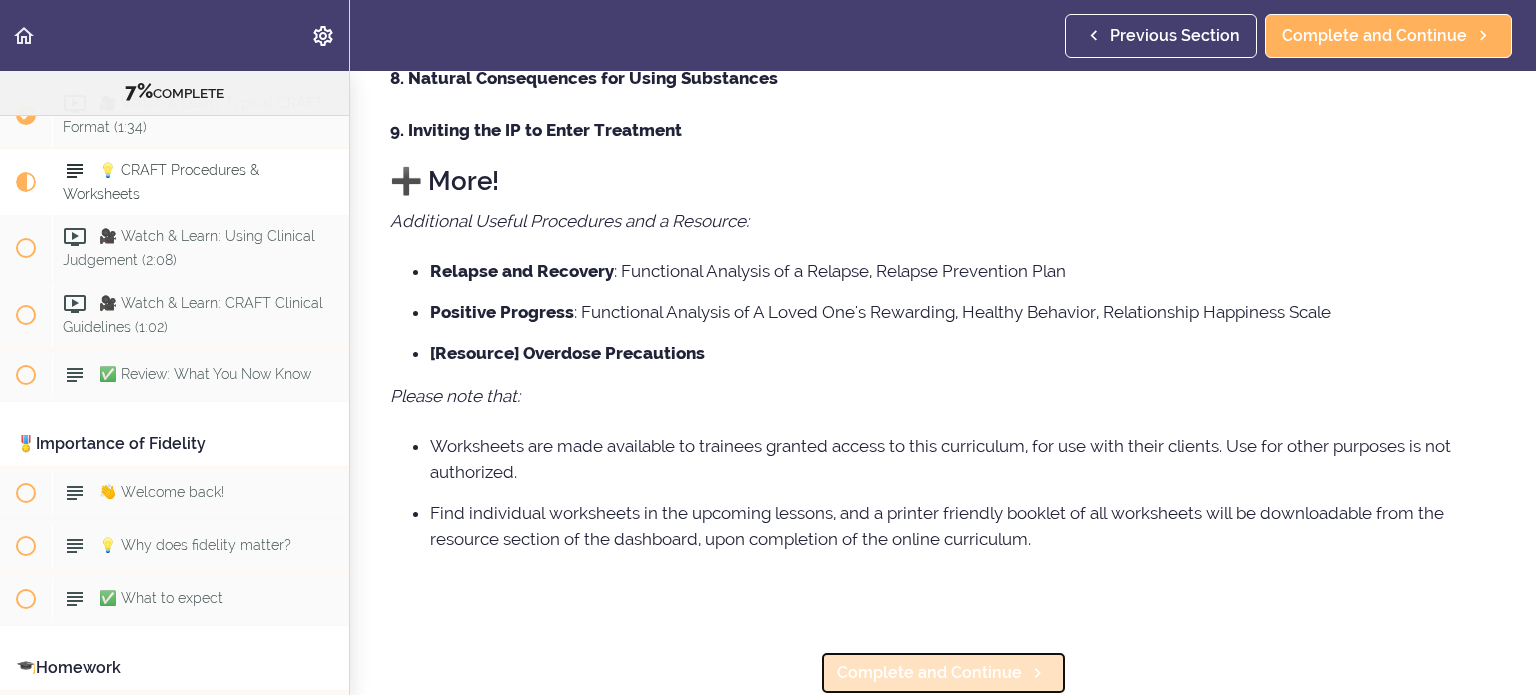 click on "Complete and Continue" at bounding box center (929, 673) 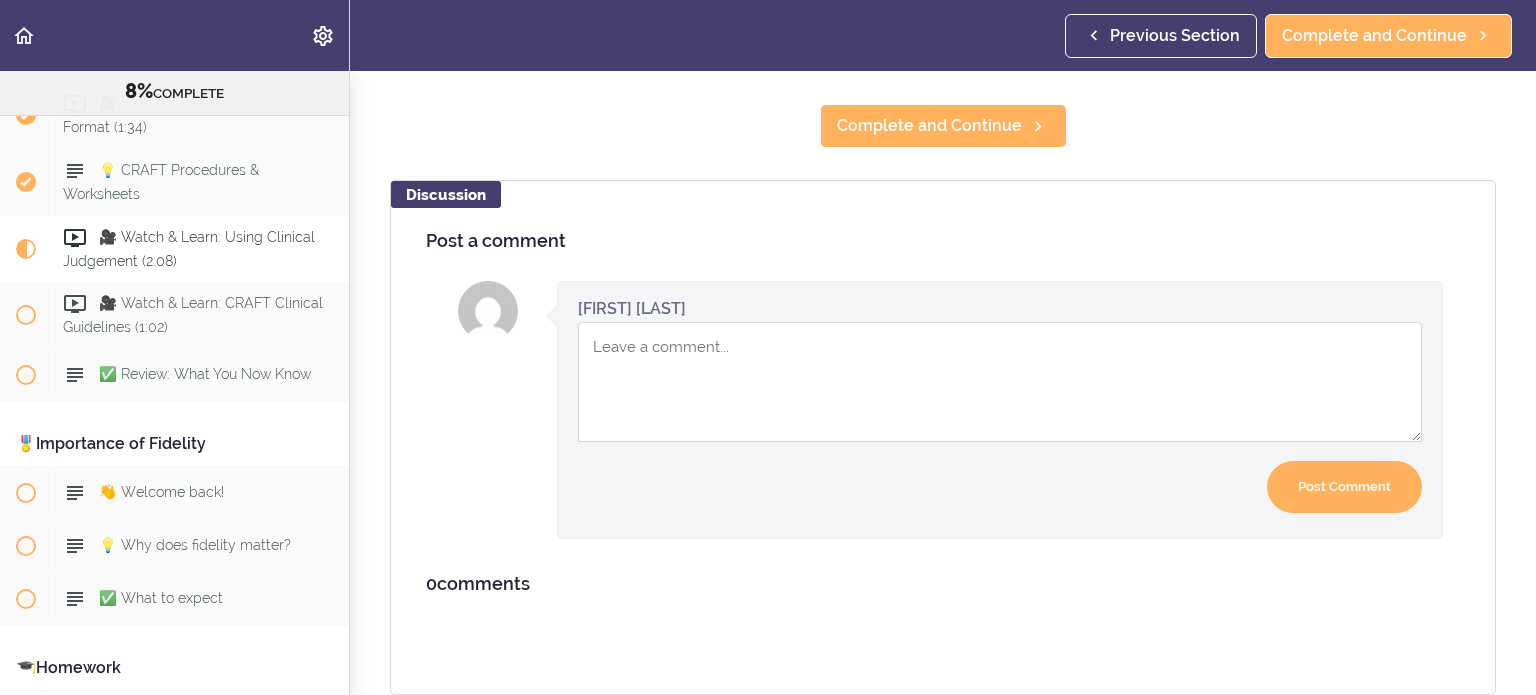 scroll, scrollTop: 0, scrollLeft: 0, axis: both 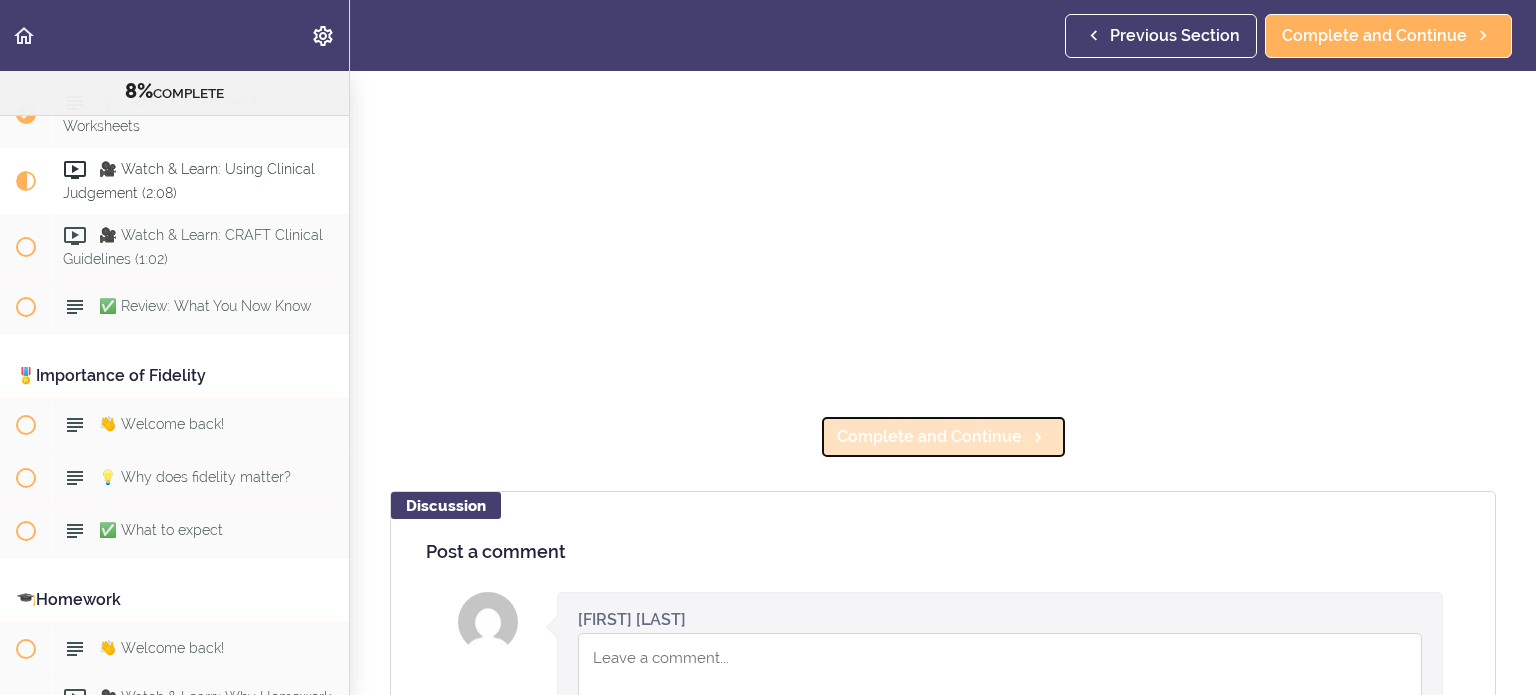 click on "Complete and Continue" at bounding box center (943, 437) 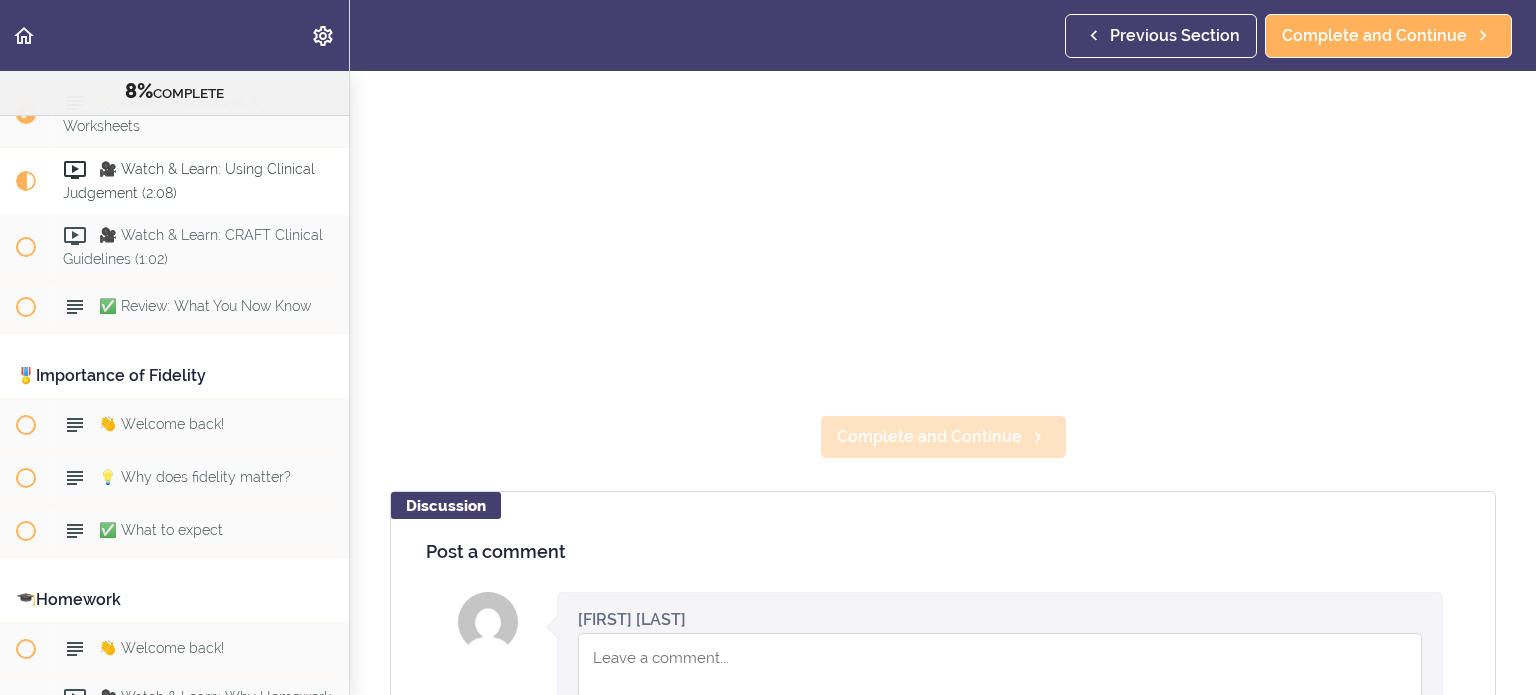 scroll, scrollTop: 82, scrollLeft: 0, axis: vertical 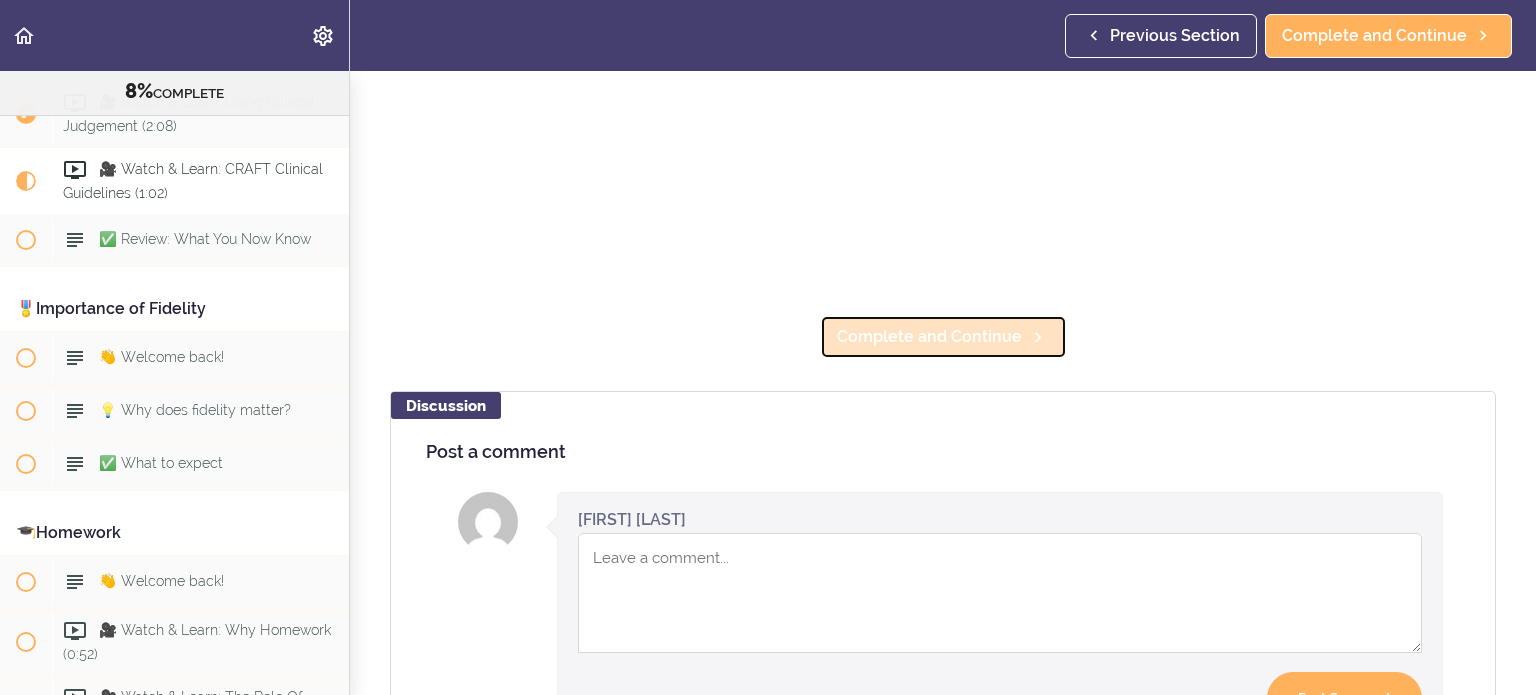 click on "Complete and Continue" at bounding box center [943, 337] 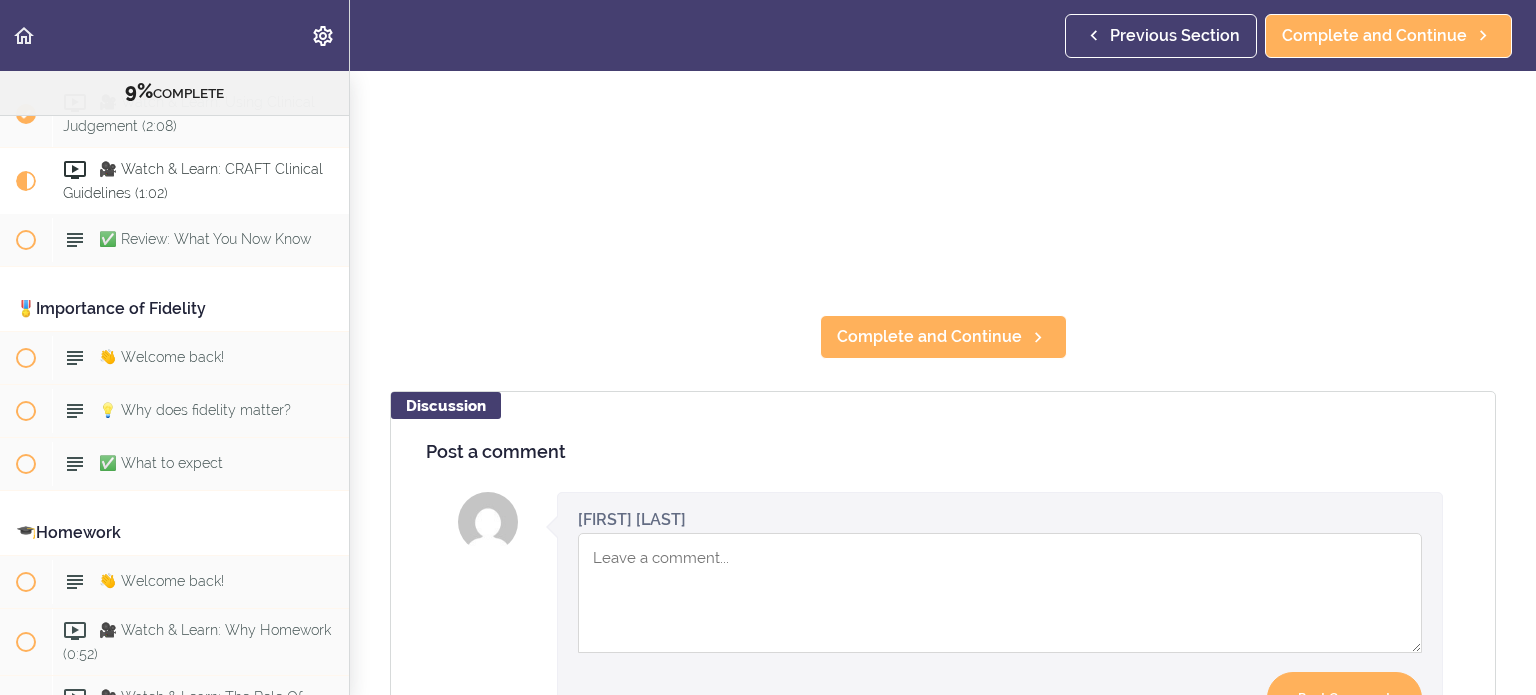scroll, scrollTop: 128, scrollLeft: 0, axis: vertical 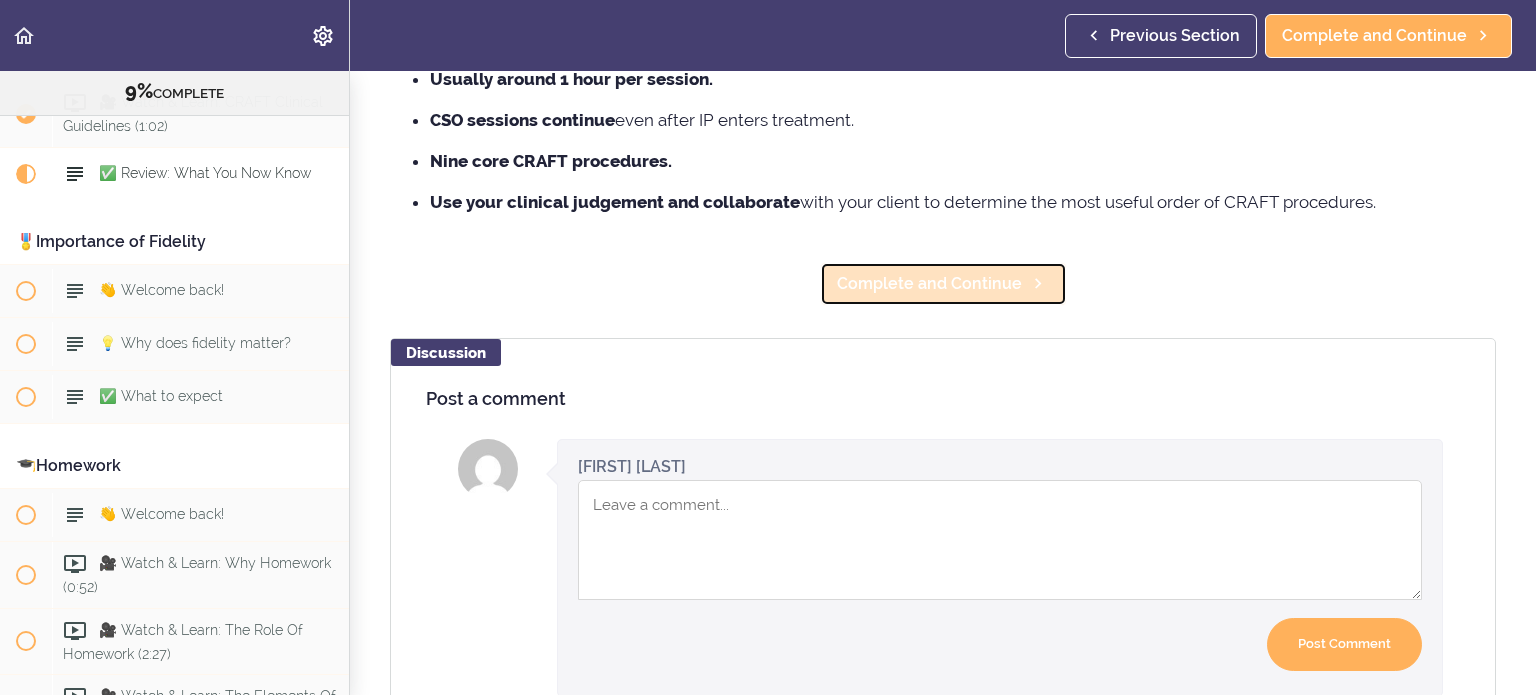 click on "Complete and Continue" at bounding box center (929, 284) 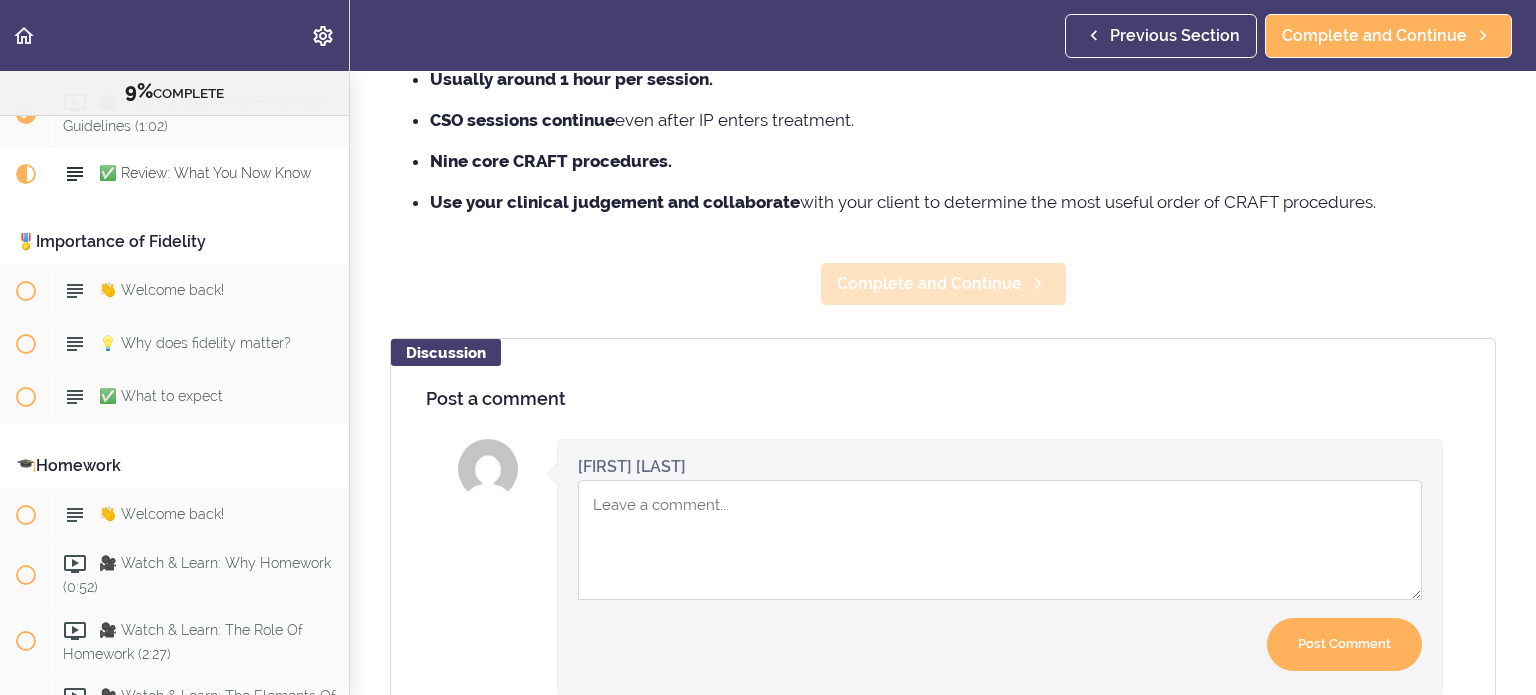 scroll, scrollTop: 52, scrollLeft: 0, axis: vertical 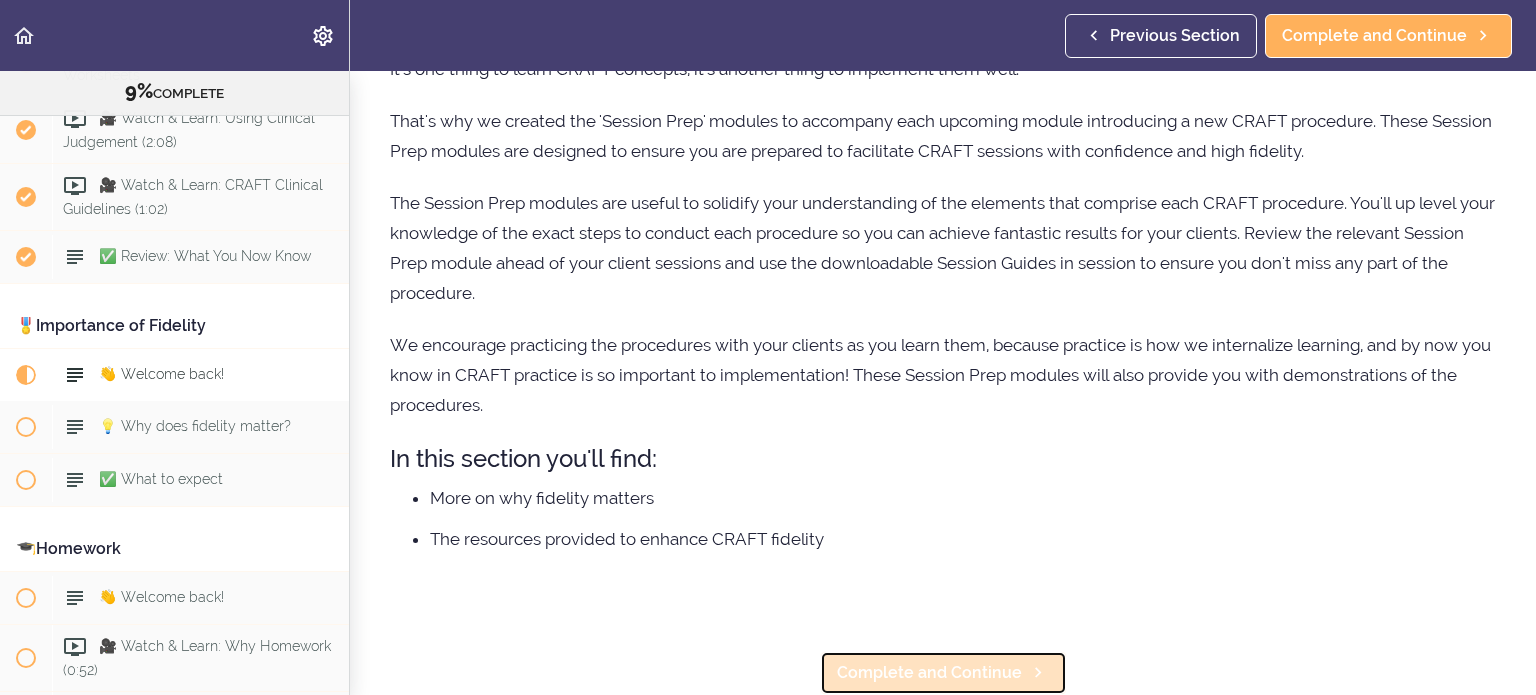 click on "Complete and Continue" at bounding box center (929, 673) 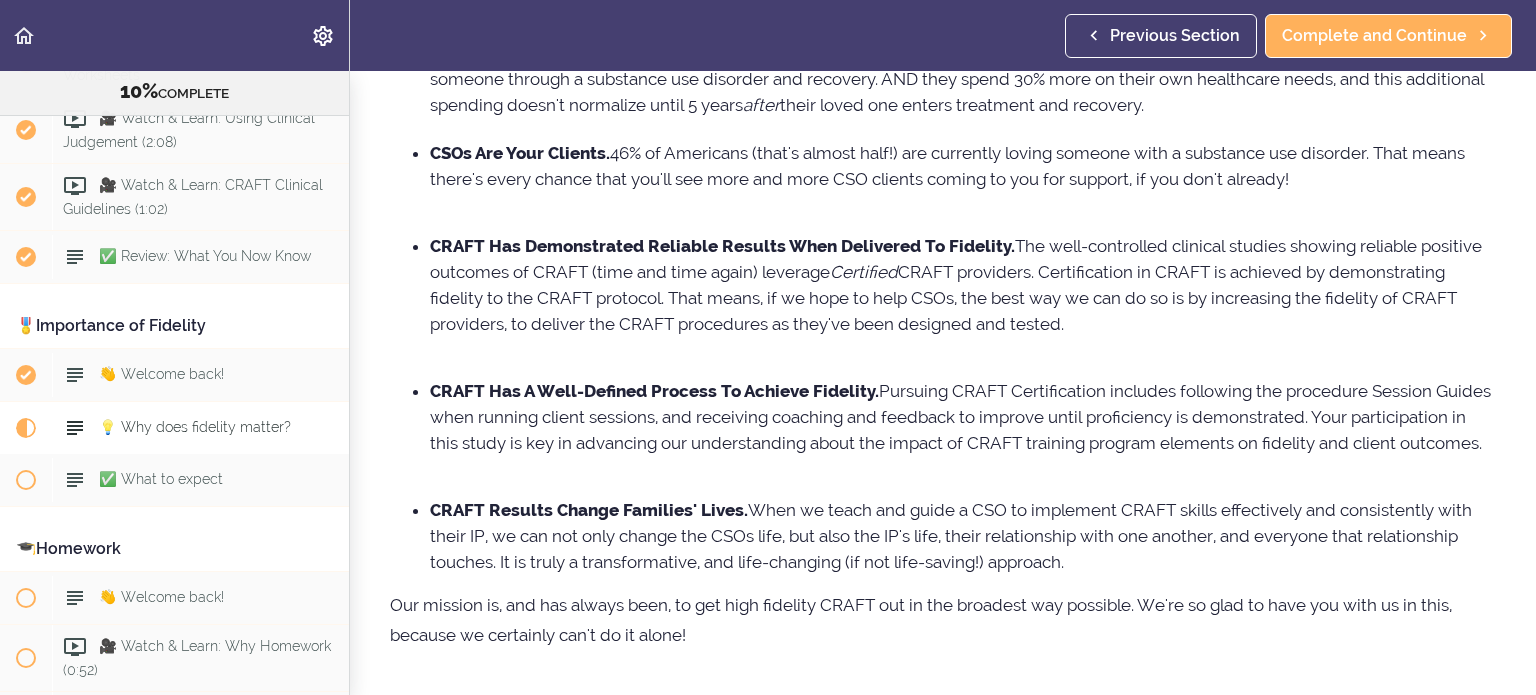 scroll, scrollTop: 0, scrollLeft: 0, axis: both 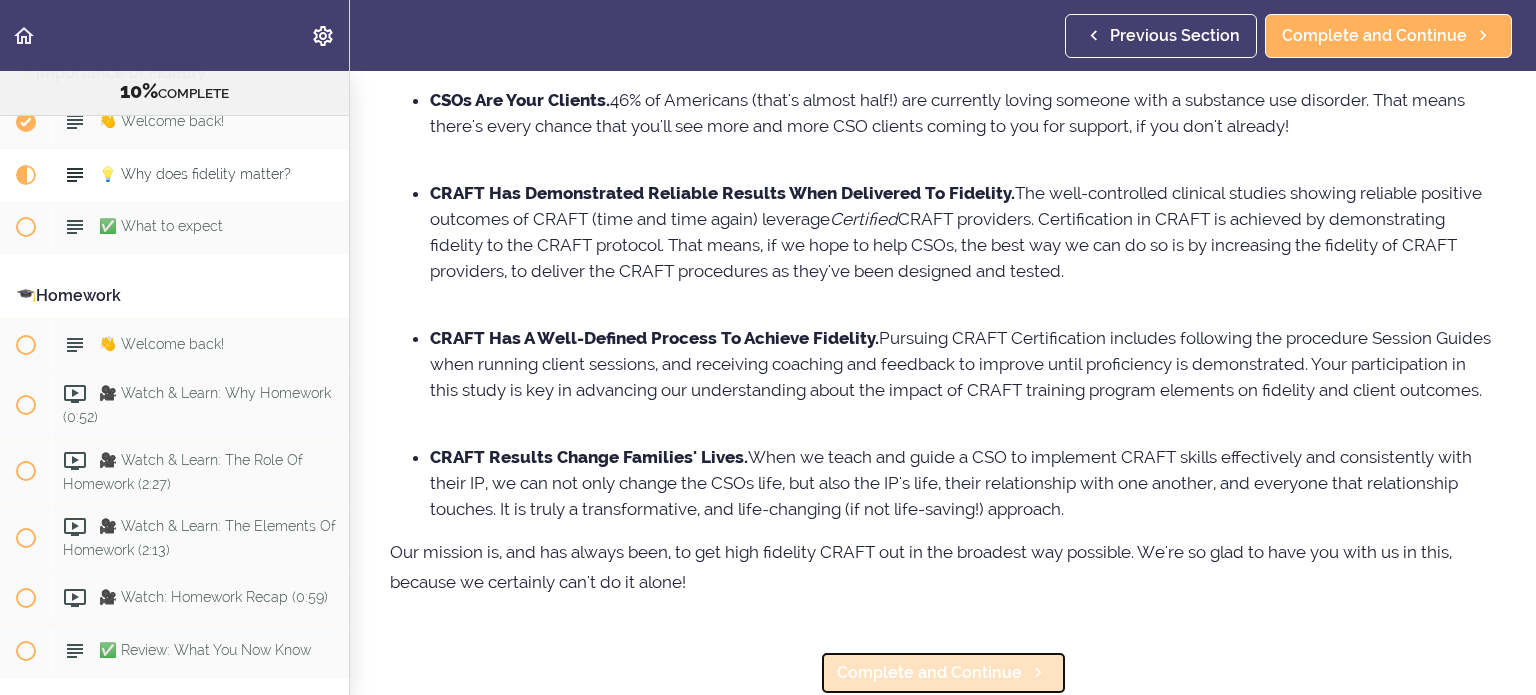 click on "Complete and Continue" at bounding box center [929, 673] 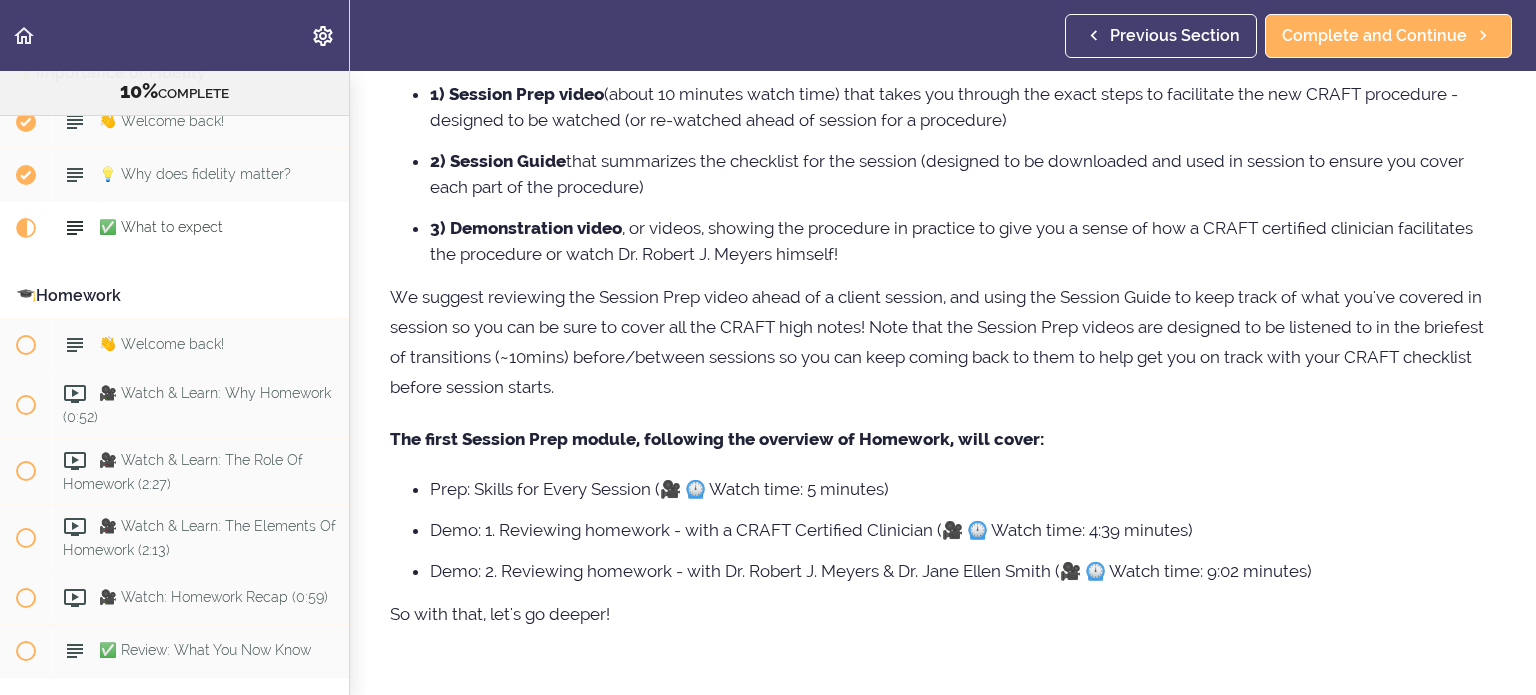 scroll, scrollTop: 108, scrollLeft: 0, axis: vertical 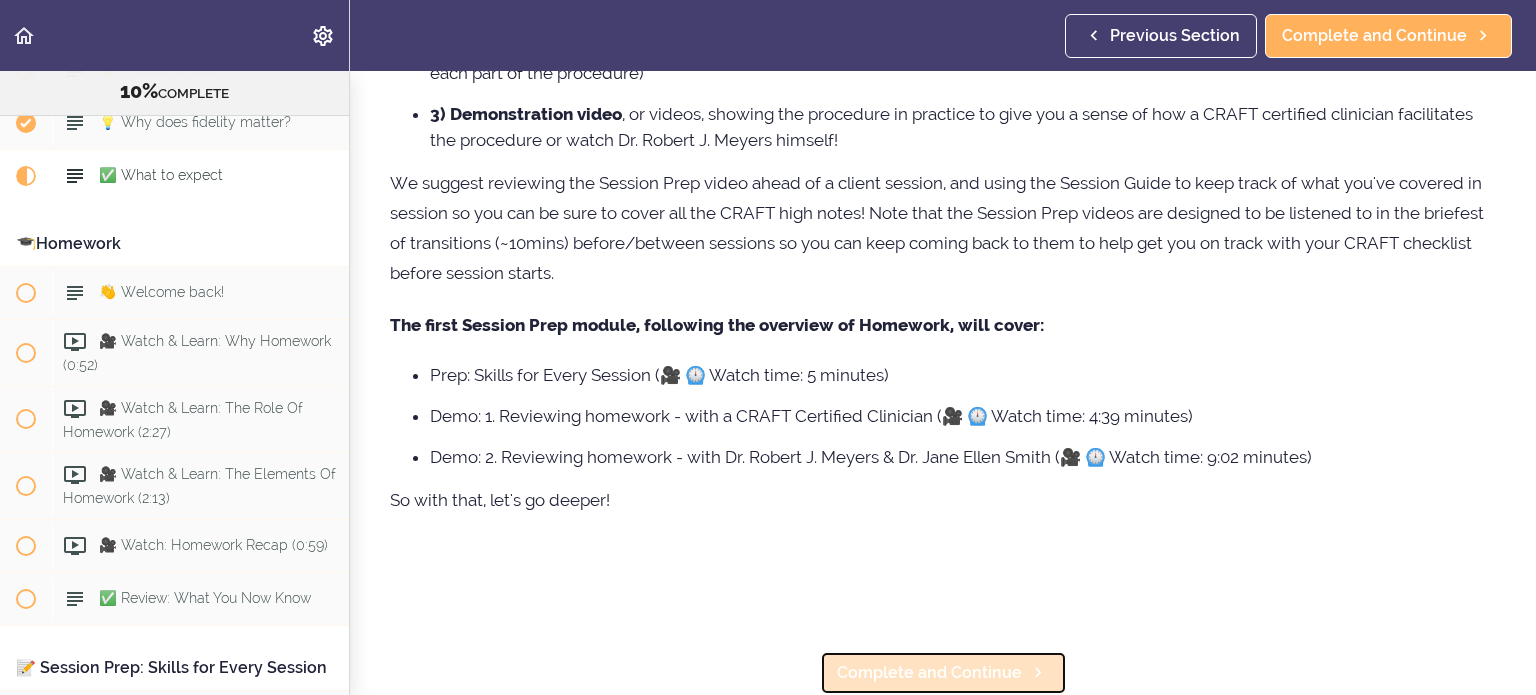 click on "Complete and Continue" at bounding box center (929, 673) 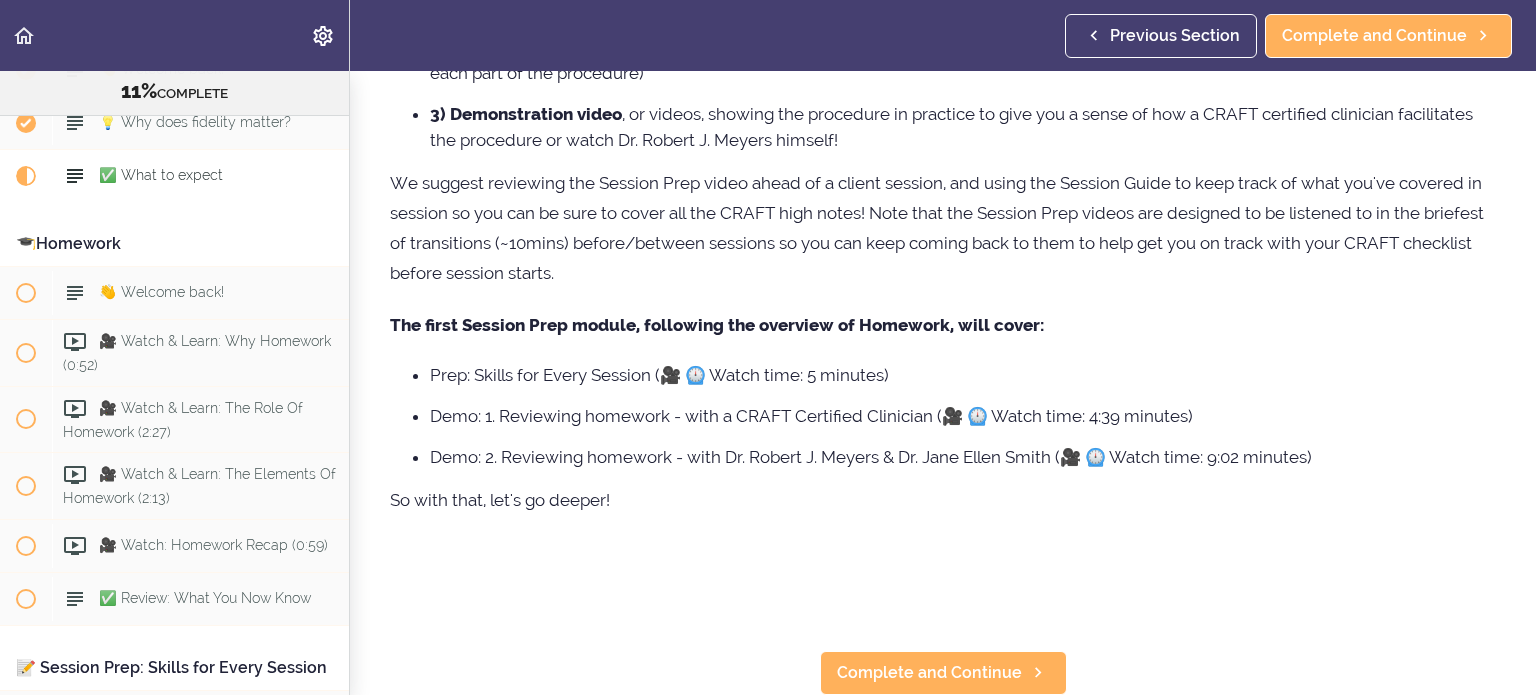 scroll, scrollTop: 0, scrollLeft: 0, axis: both 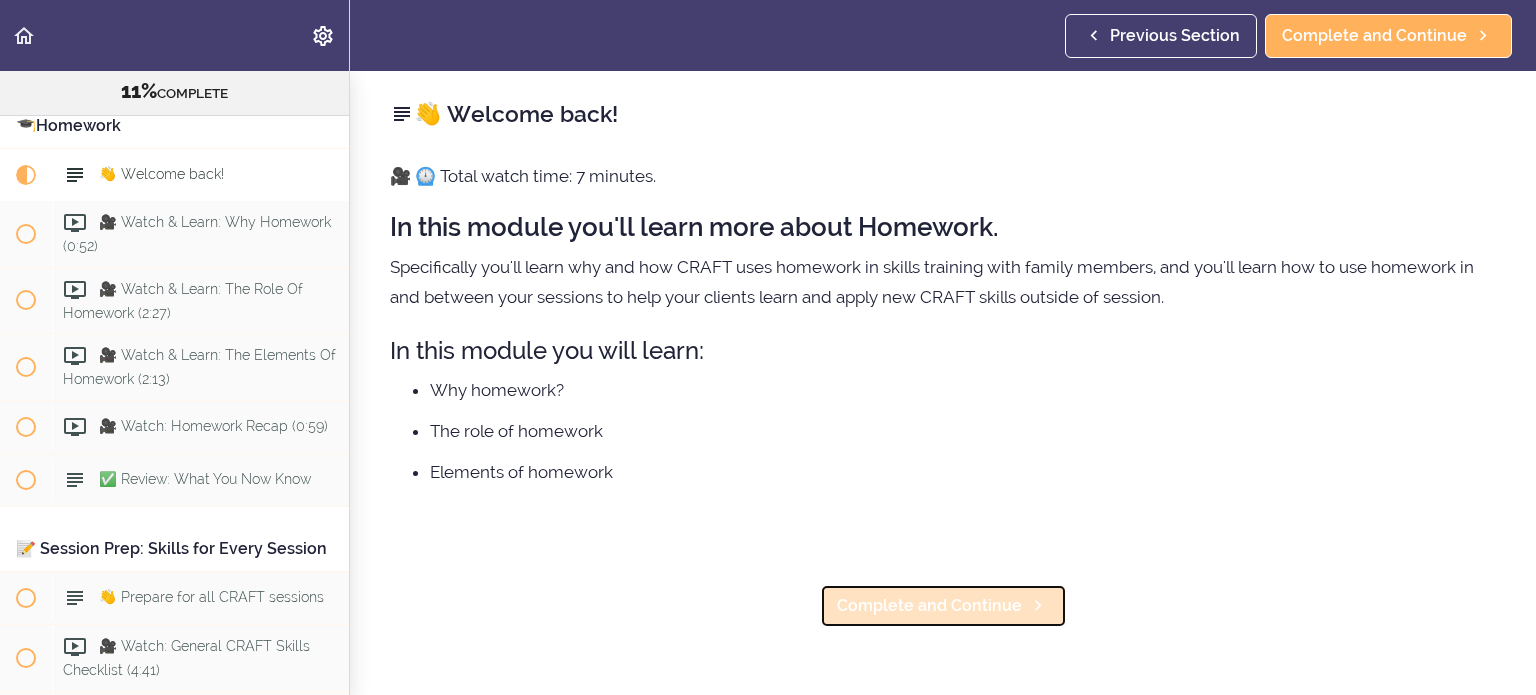 click on "Complete and Continue" at bounding box center (929, 606) 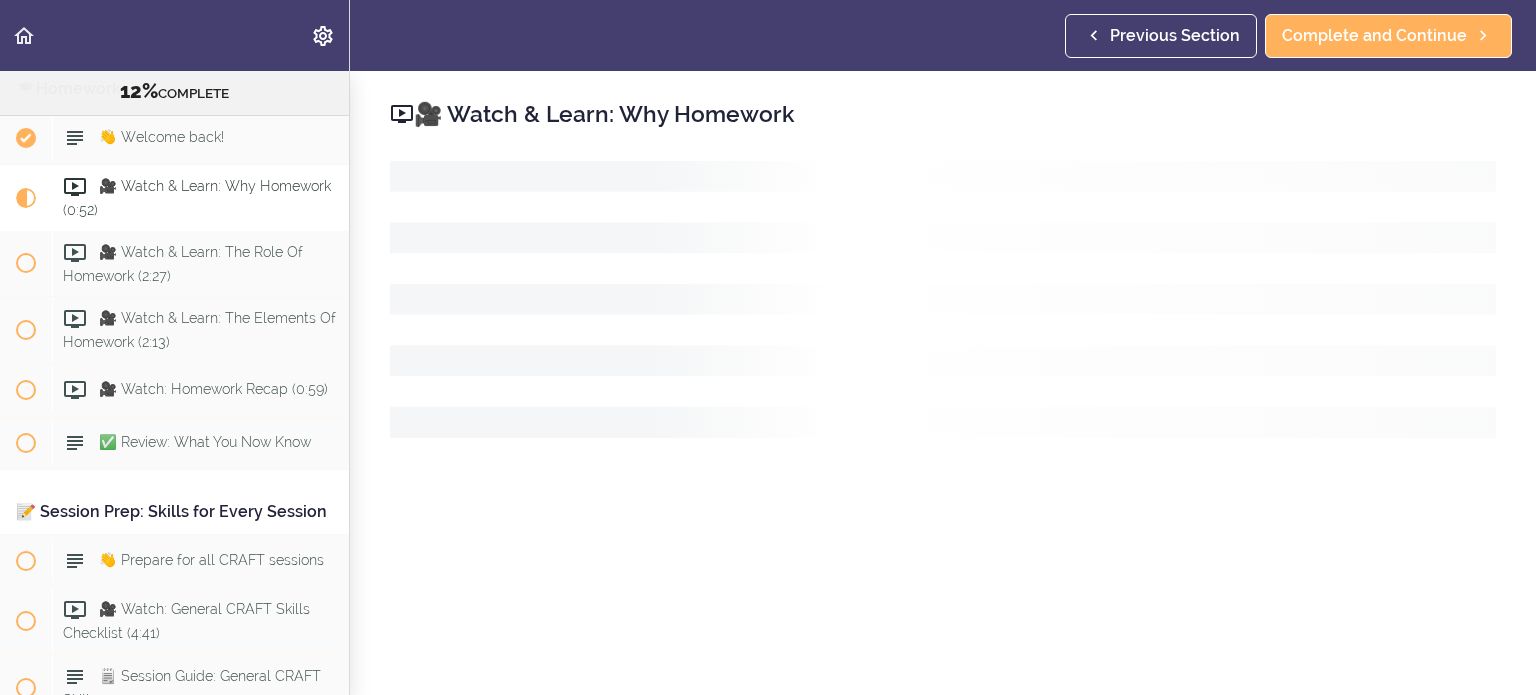 scroll, scrollTop: 1643, scrollLeft: 0, axis: vertical 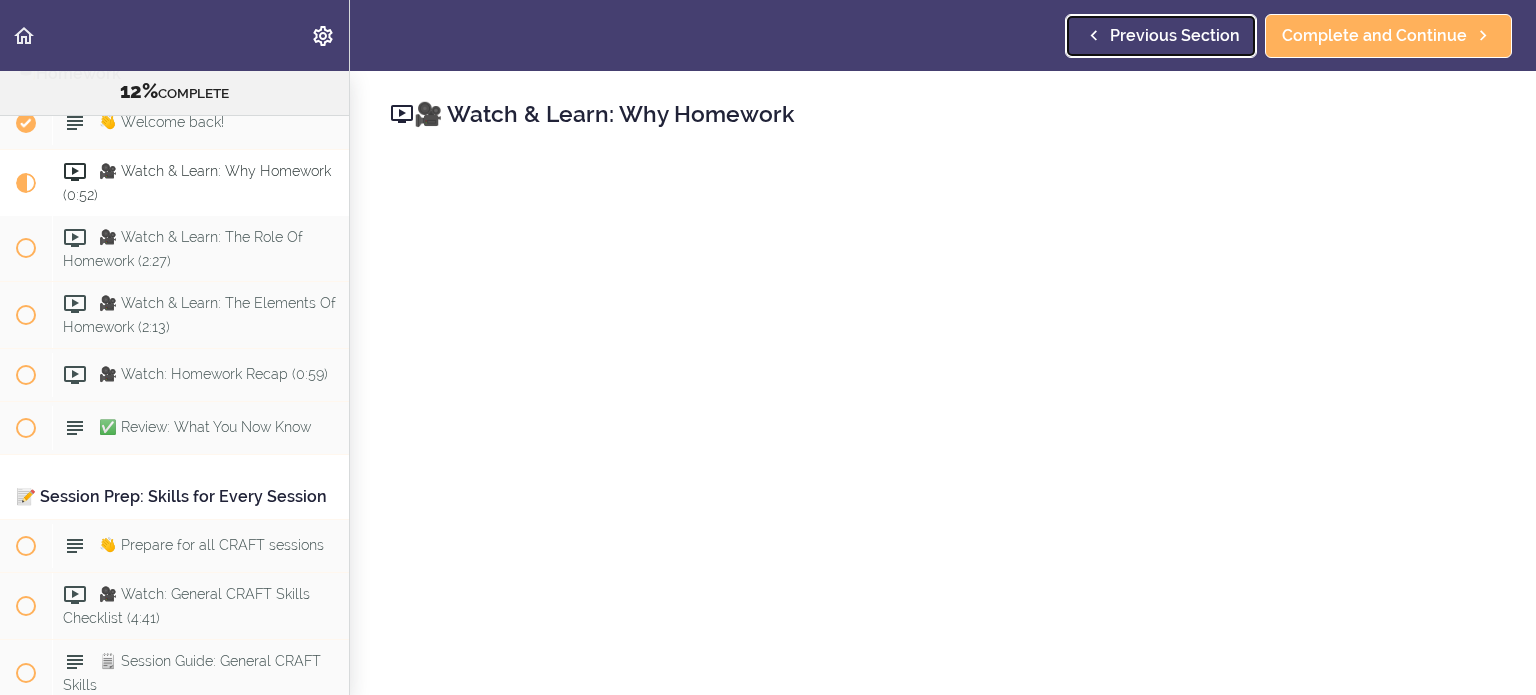 click on "Previous Section" at bounding box center (1175, 36) 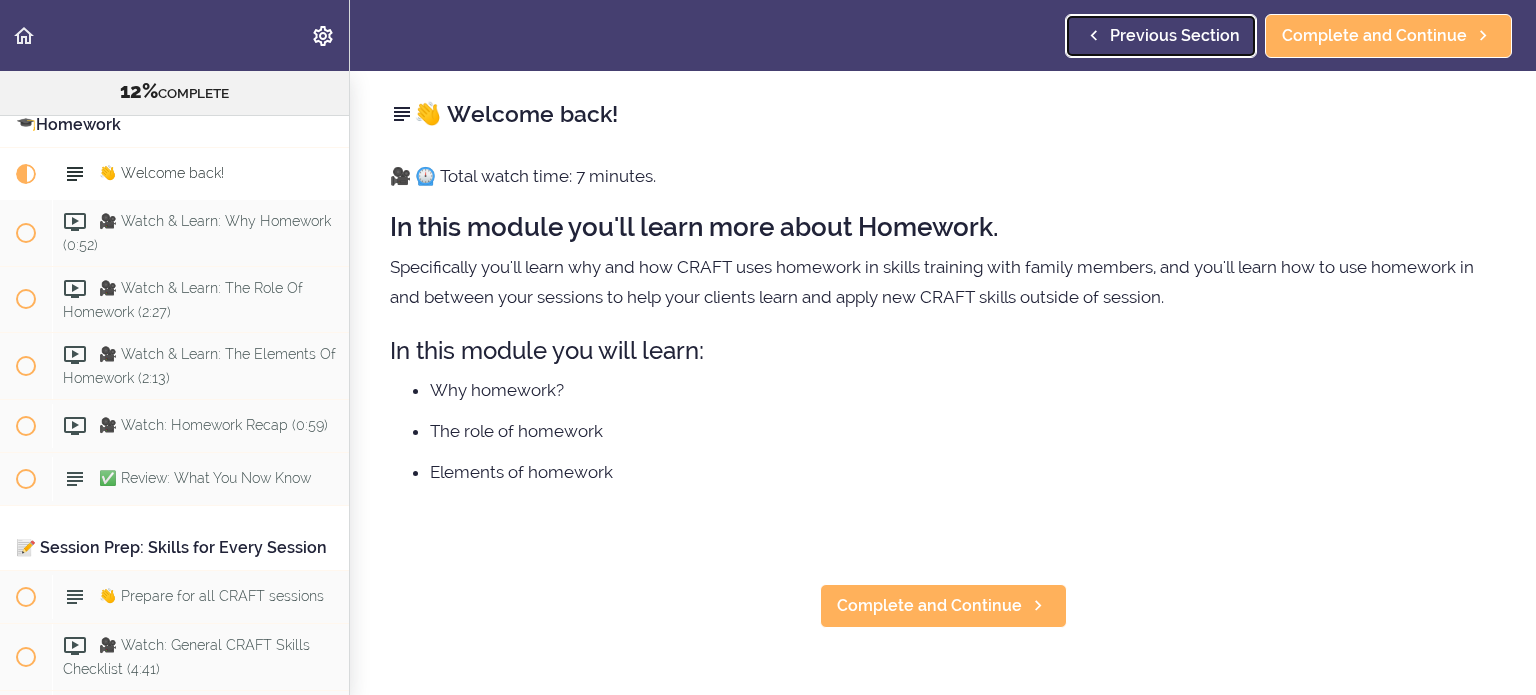 scroll, scrollTop: 1591, scrollLeft: 0, axis: vertical 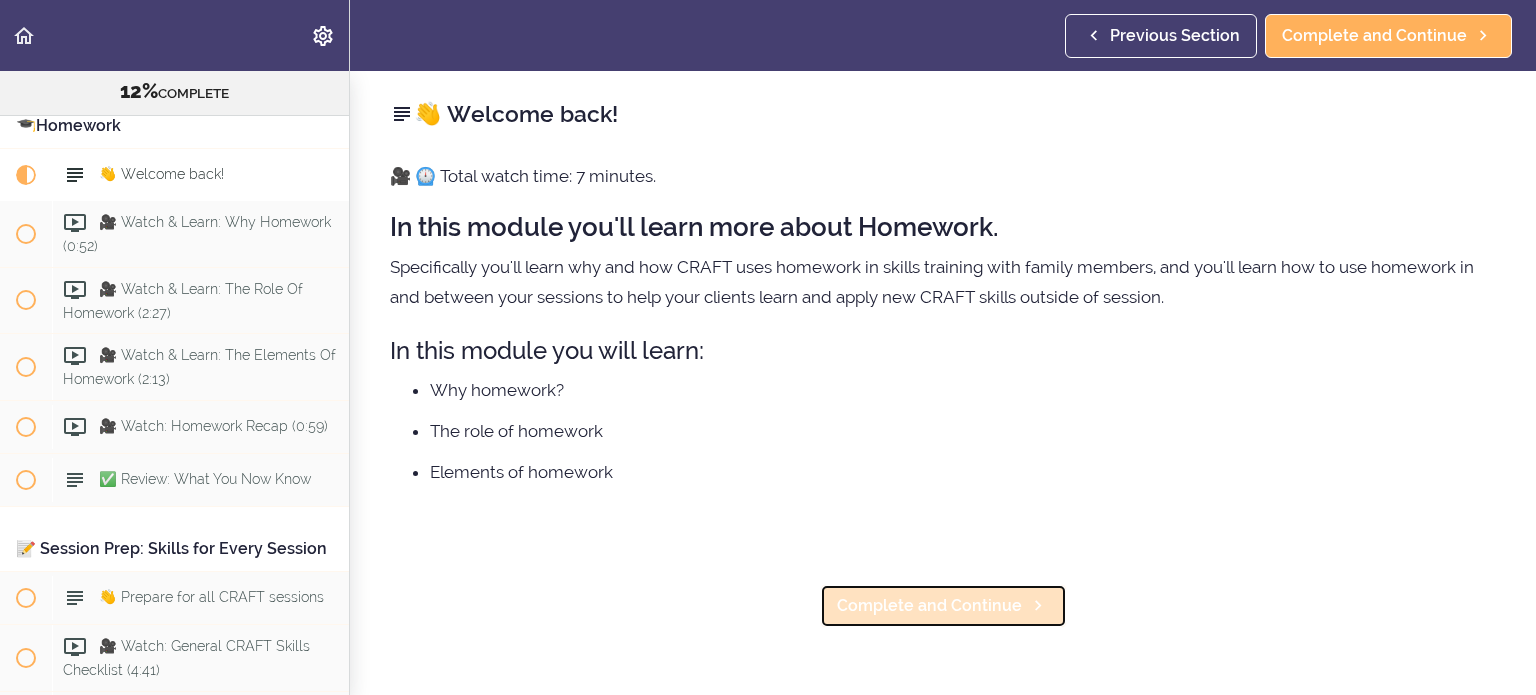 click on "Complete and Continue" at bounding box center (929, 606) 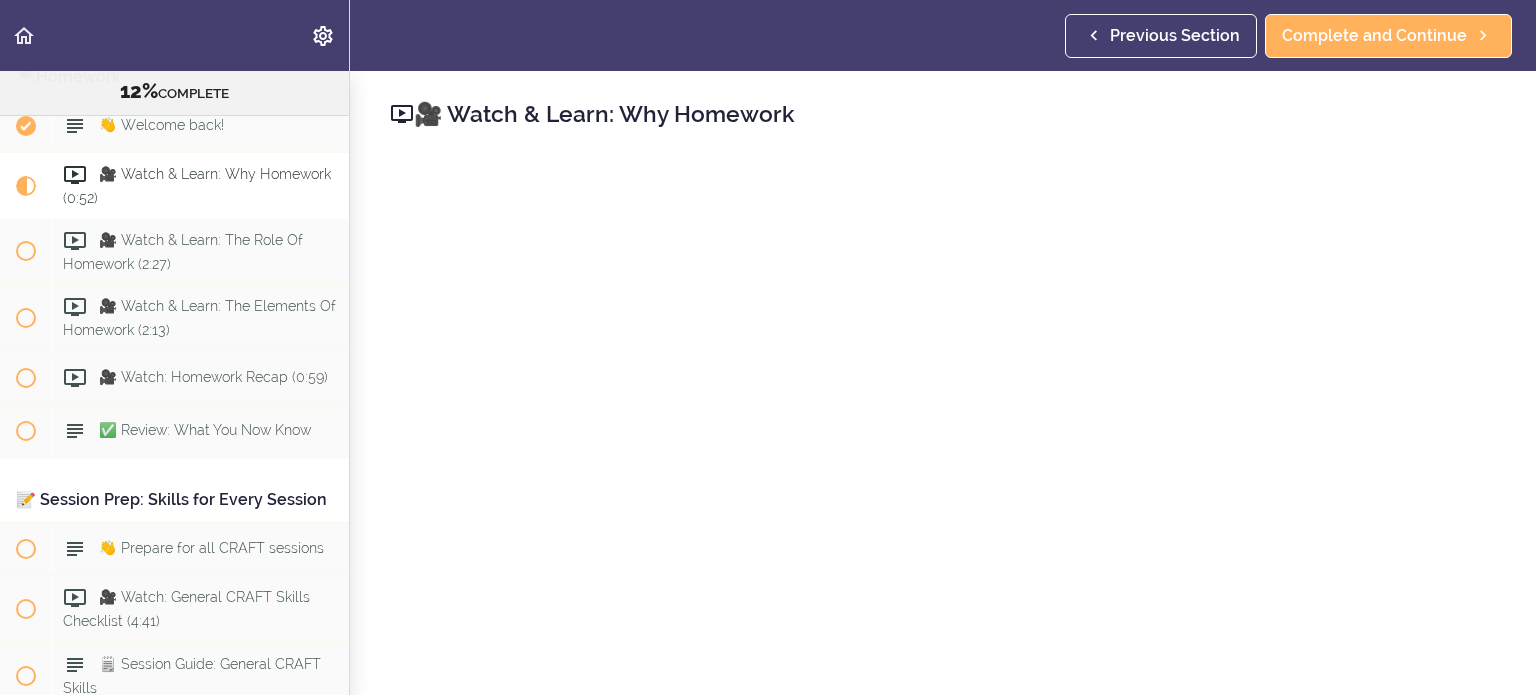 scroll, scrollTop: 1643, scrollLeft: 0, axis: vertical 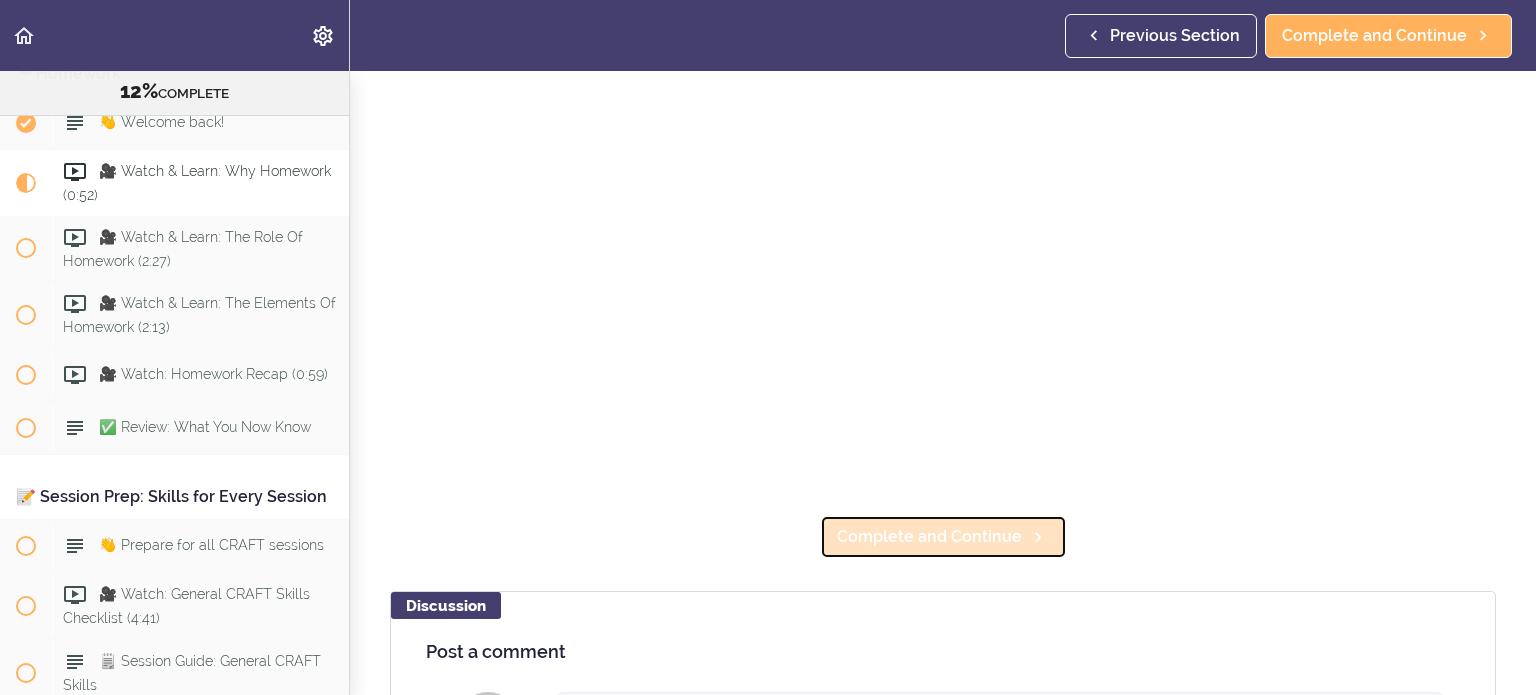 click on "Complete and Continue" at bounding box center (929, 537) 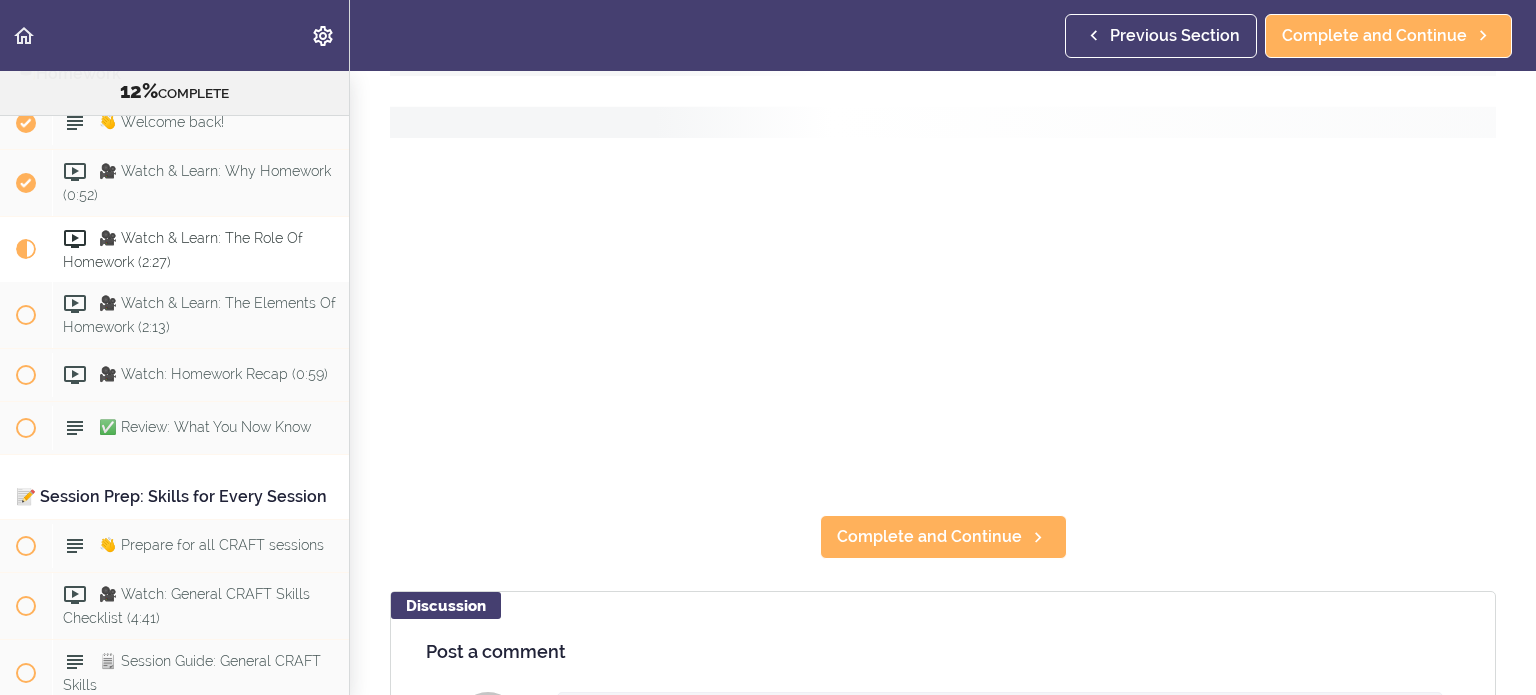 scroll, scrollTop: 62, scrollLeft: 0, axis: vertical 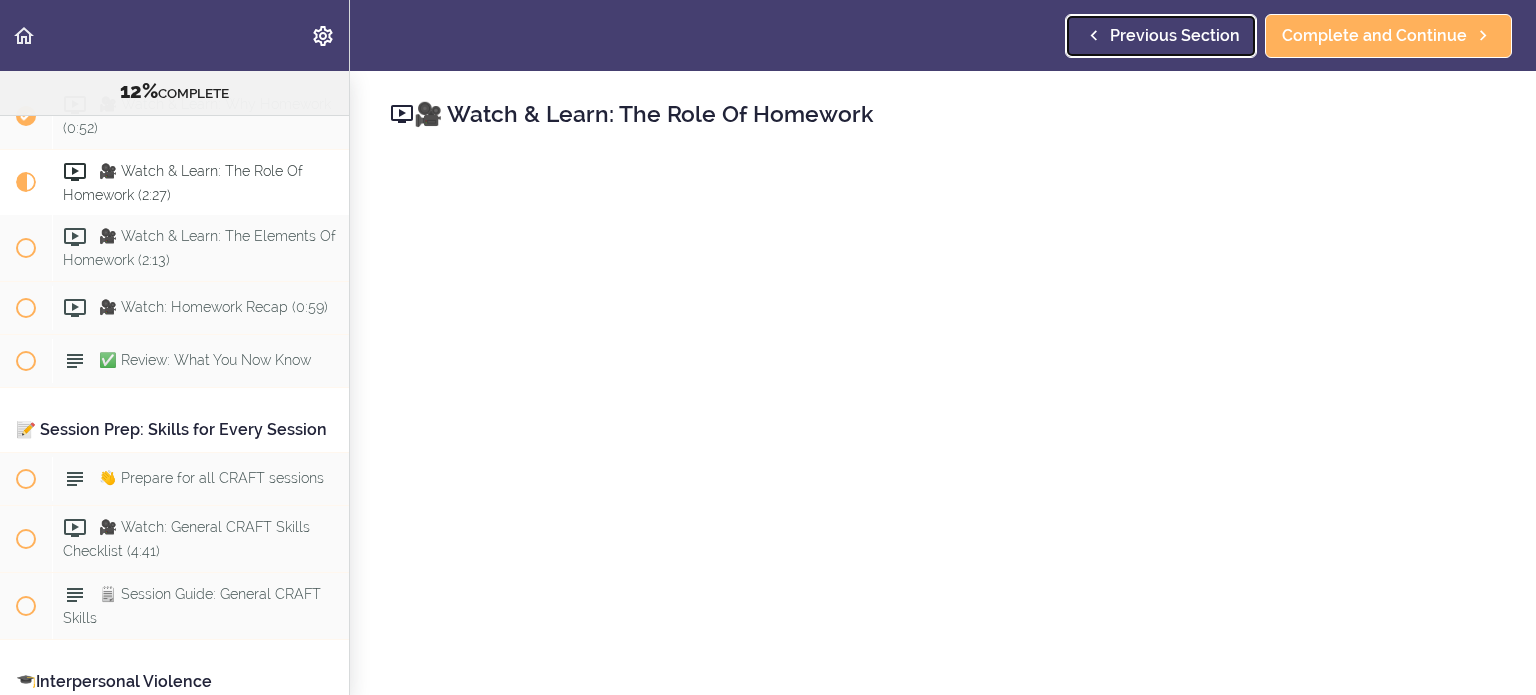 click on "Previous Section" at bounding box center (1175, 36) 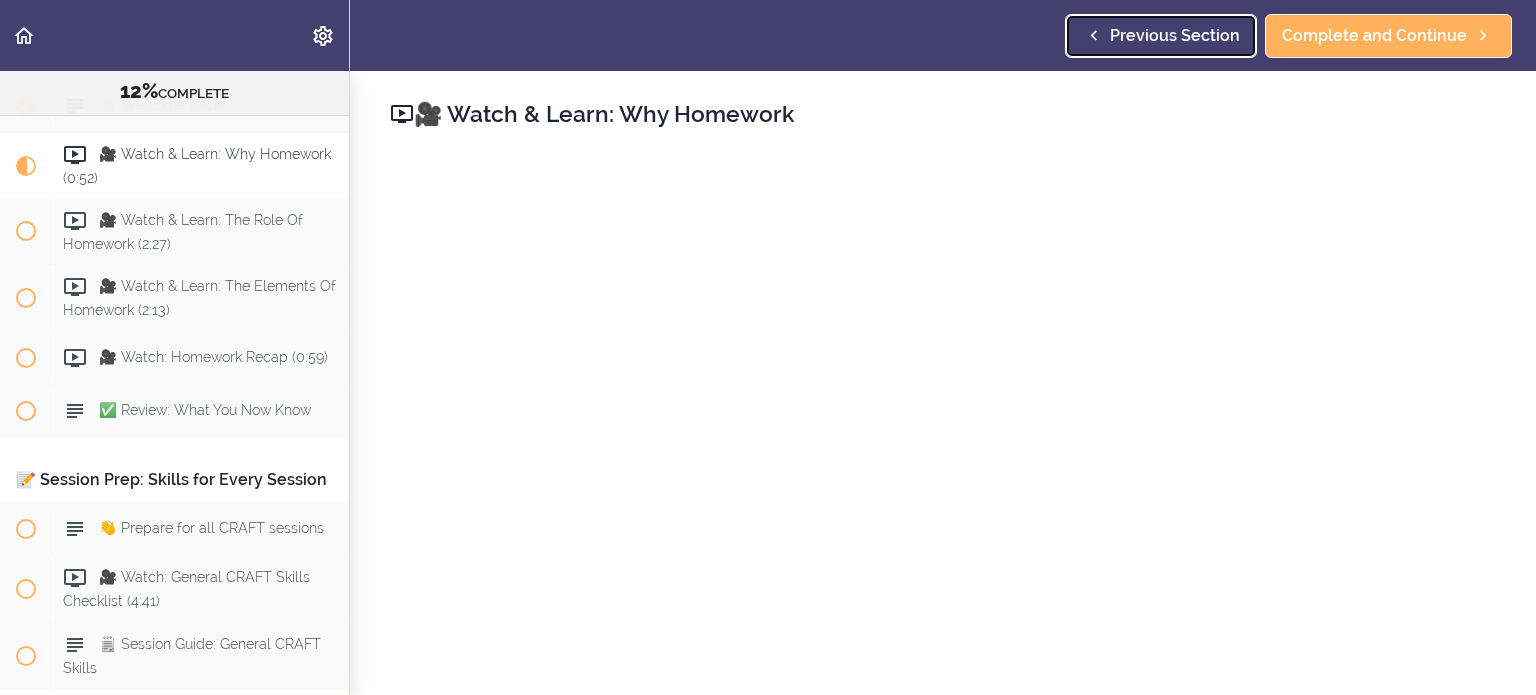 scroll, scrollTop: 1643, scrollLeft: 0, axis: vertical 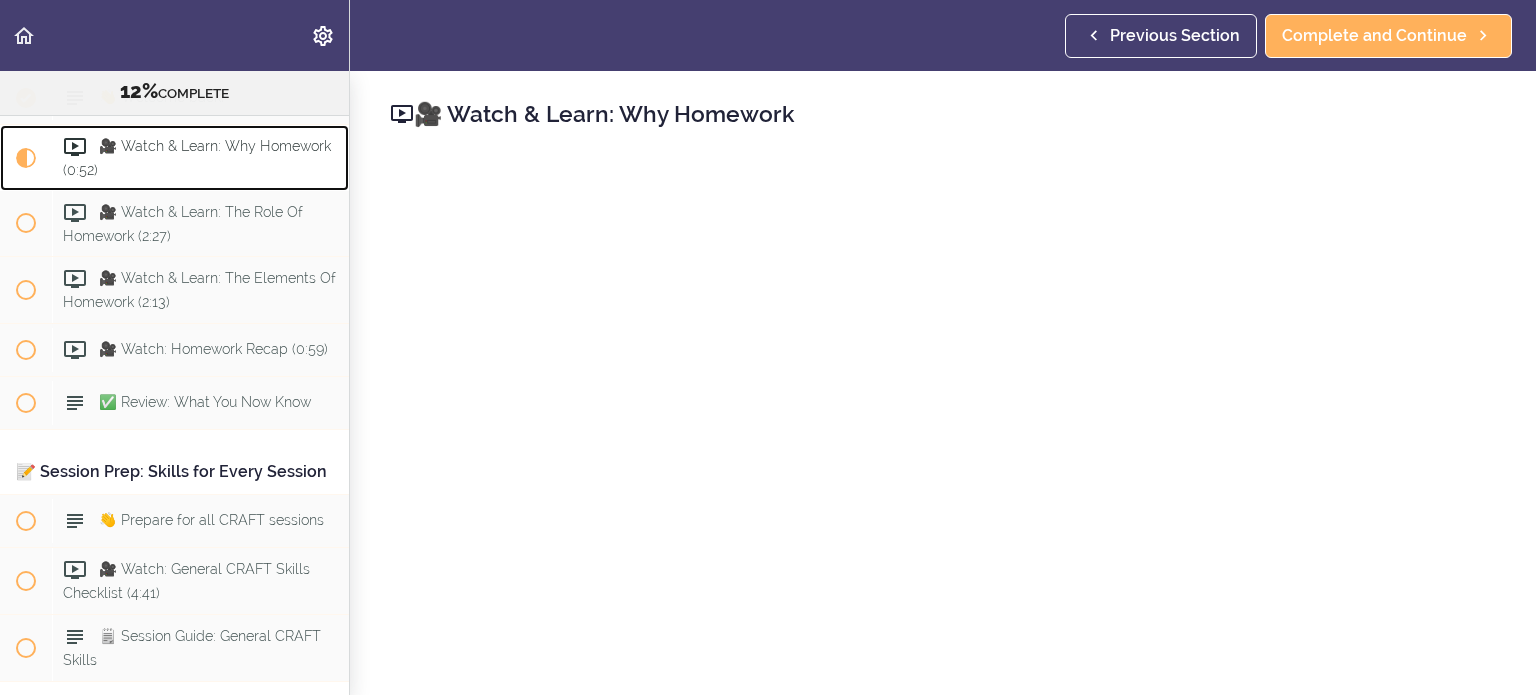 click on "🎥 Watch & Learn: Why Homework
(0:52)" at bounding box center (197, 157) 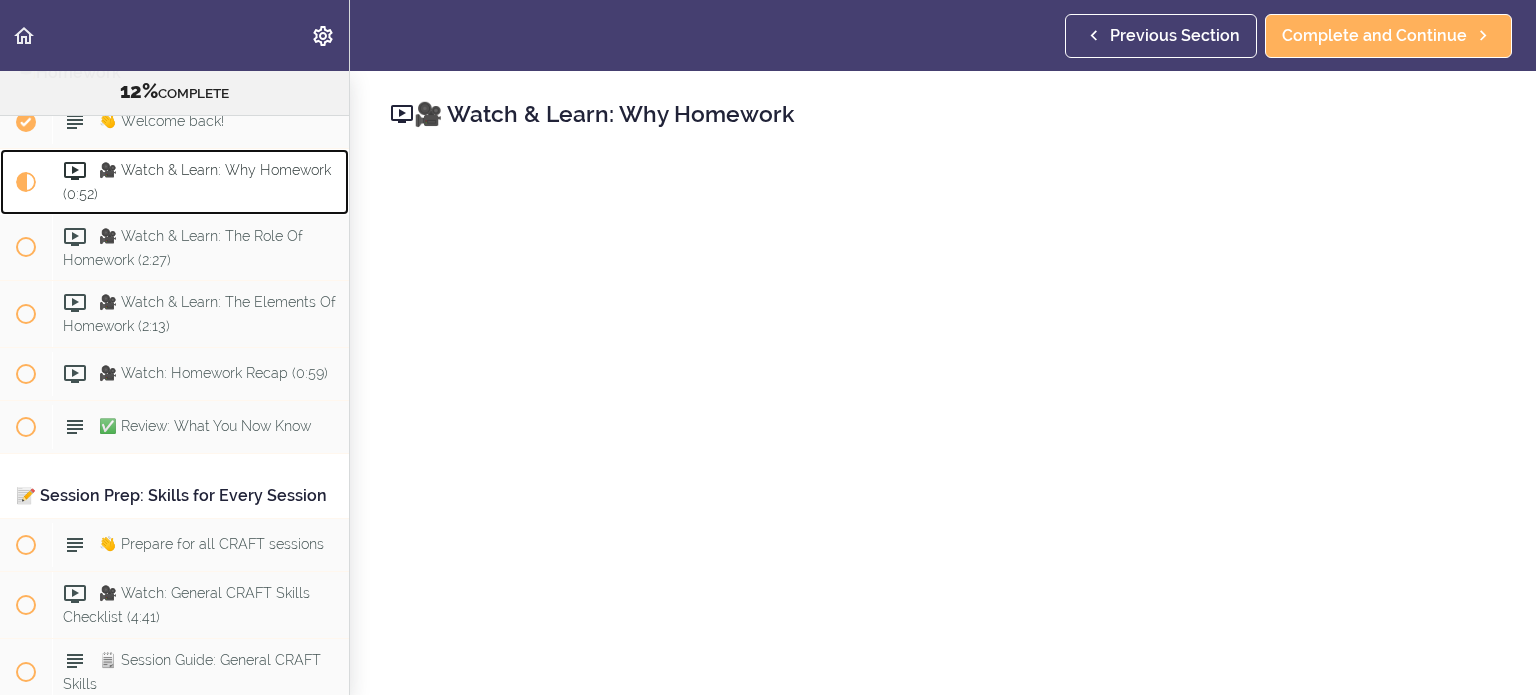 scroll, scrollTop: 1643, scrollLeft: 0, axis: vertical 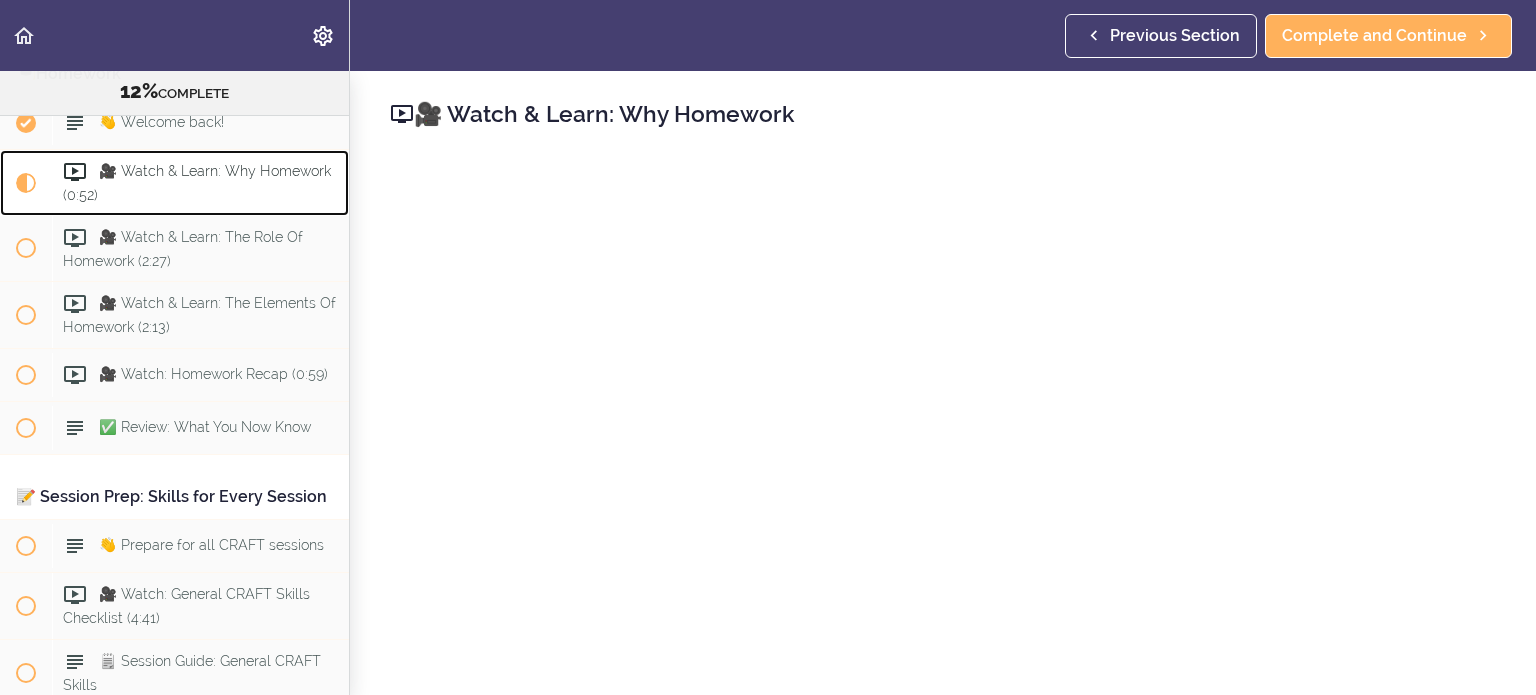 click on "🎥 Watch & Learn: Why Homework
(0:52)" at bounding box center (200, 183) 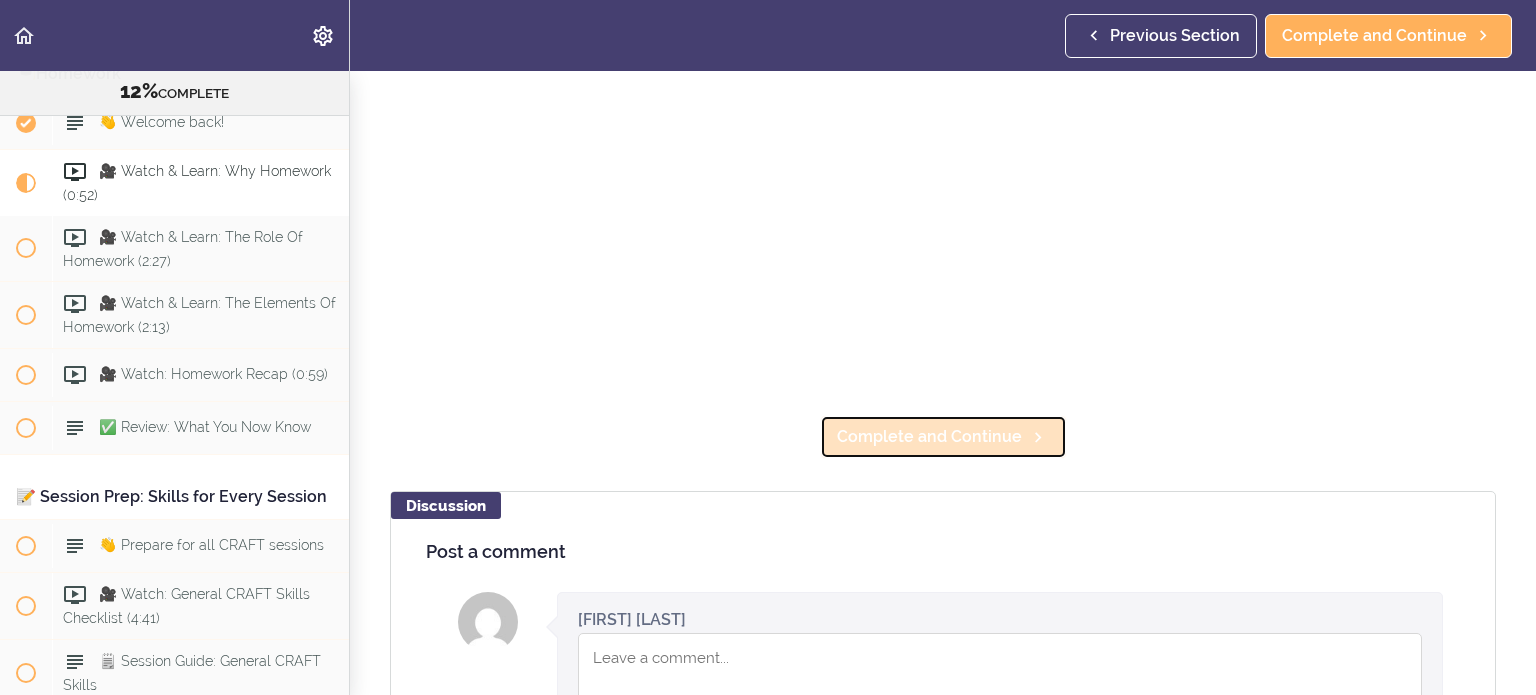 click on "Complete and Continue" at bounding box center [929, 437] 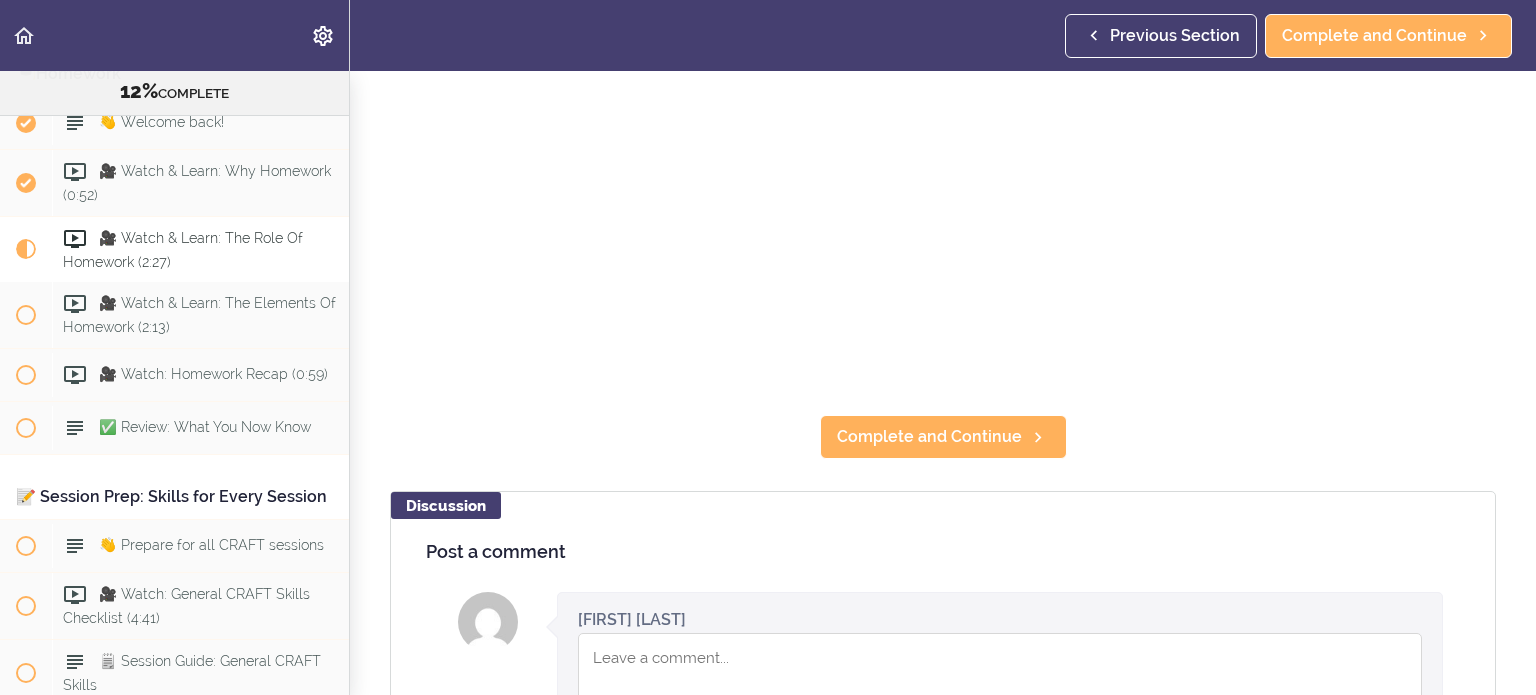 scroll, scrollTop: 0, scrollLeft: 0, axis: both 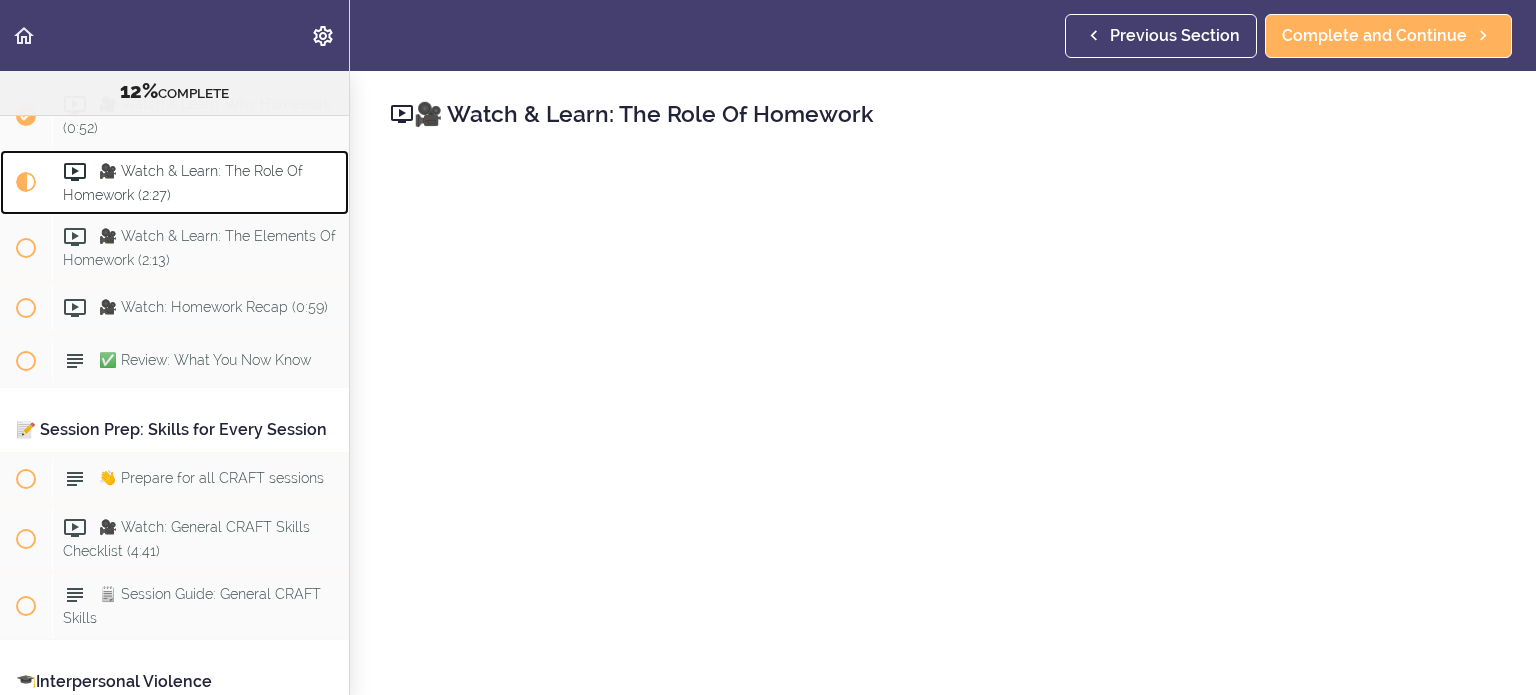 click on "🎥 Watch & Learn: The Role Of Homework
(2:27)" at bounding box center (183, 182) 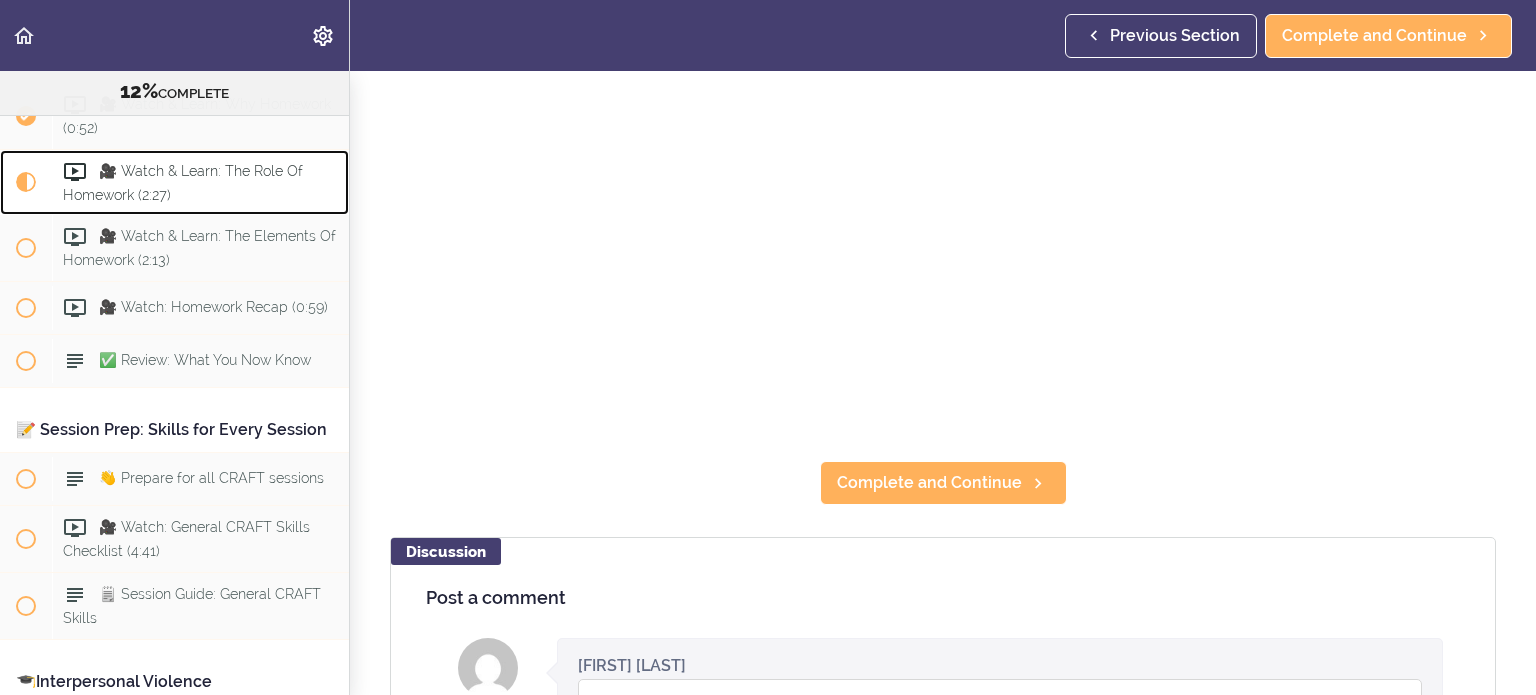 scroll, scrollTop: 400, scrollLeft: 0, axis: vertical 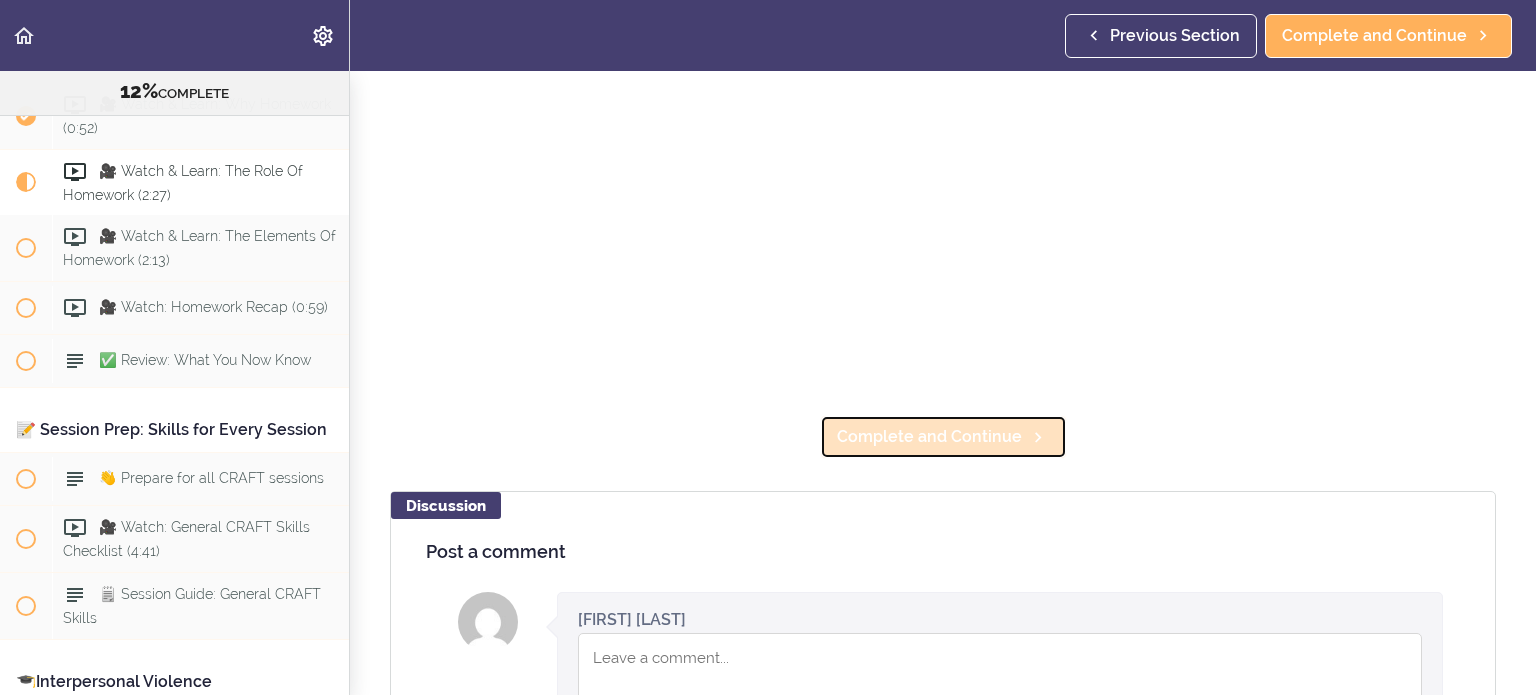 click on "Complete and Continue" at bounding box center [929, 437] 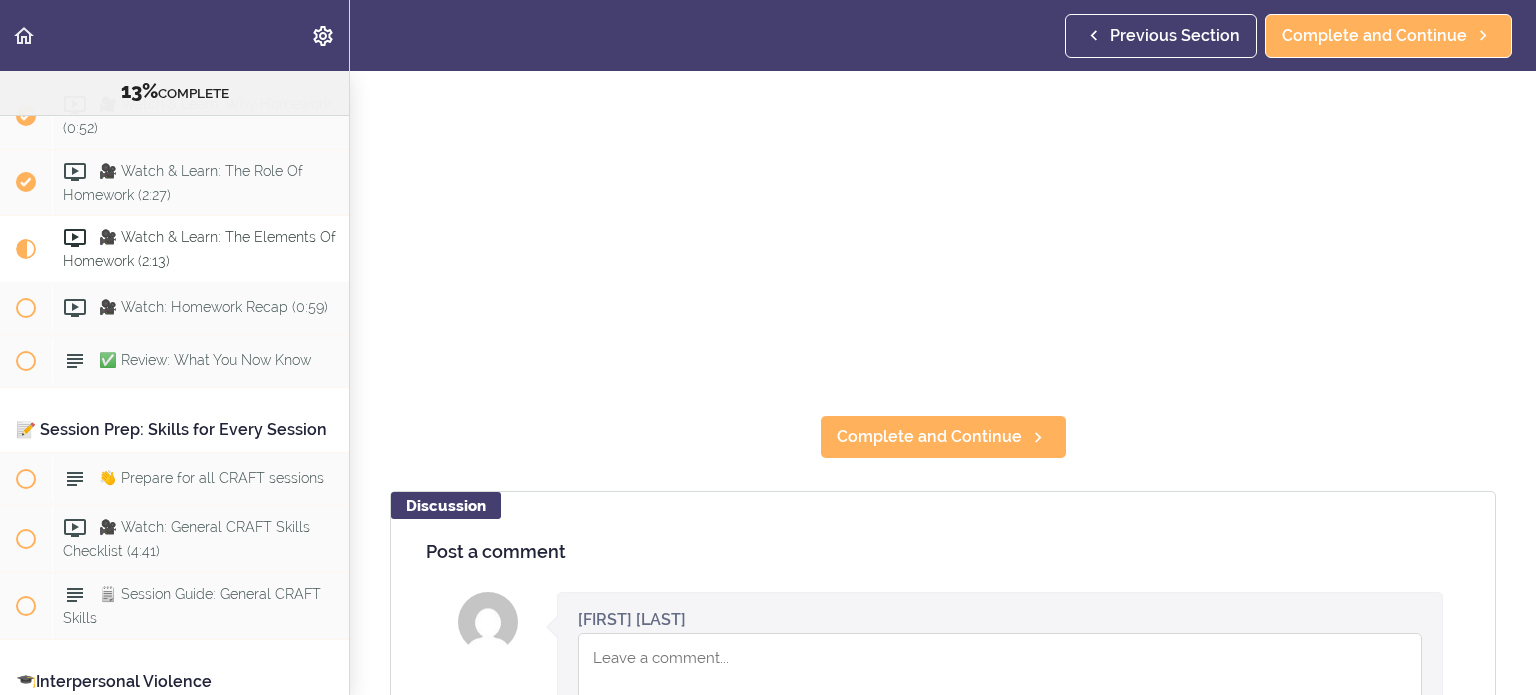 scroll, scrollTop: 0, scrollLeft: 0, axis: both 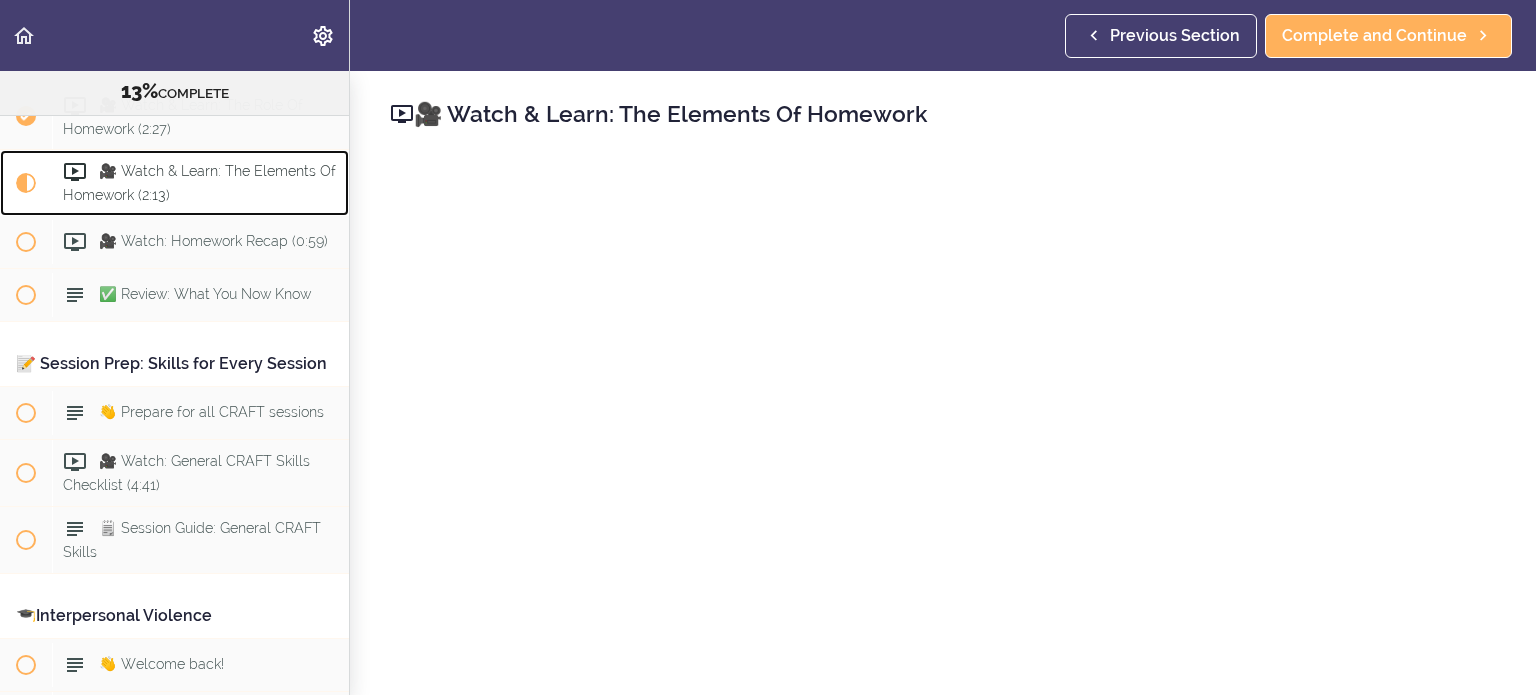 click on "🎥 Watch & Learn: The Elements Of Homework
(2:13)" at bounding box center (199, 183) 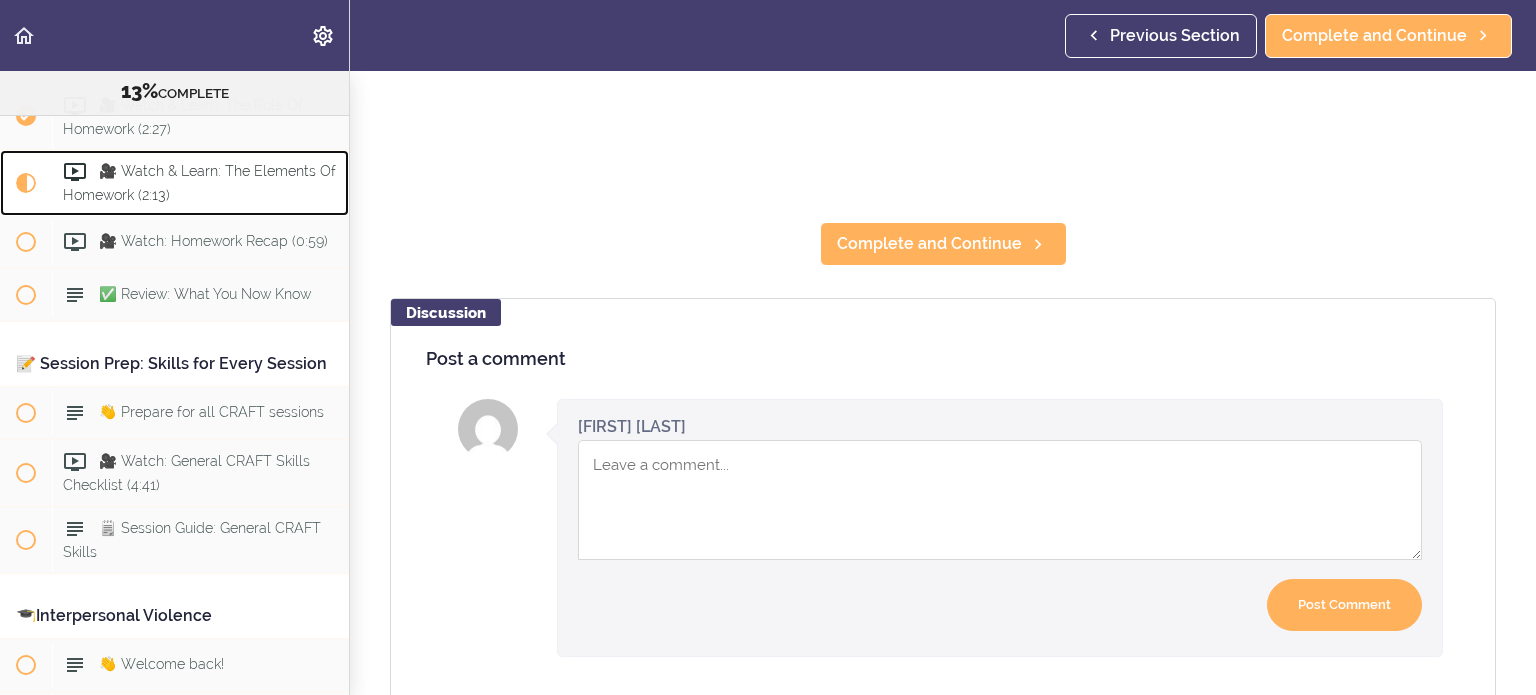 scroll, scrollTop: 600, scrollLeft: 0, axis: vertical 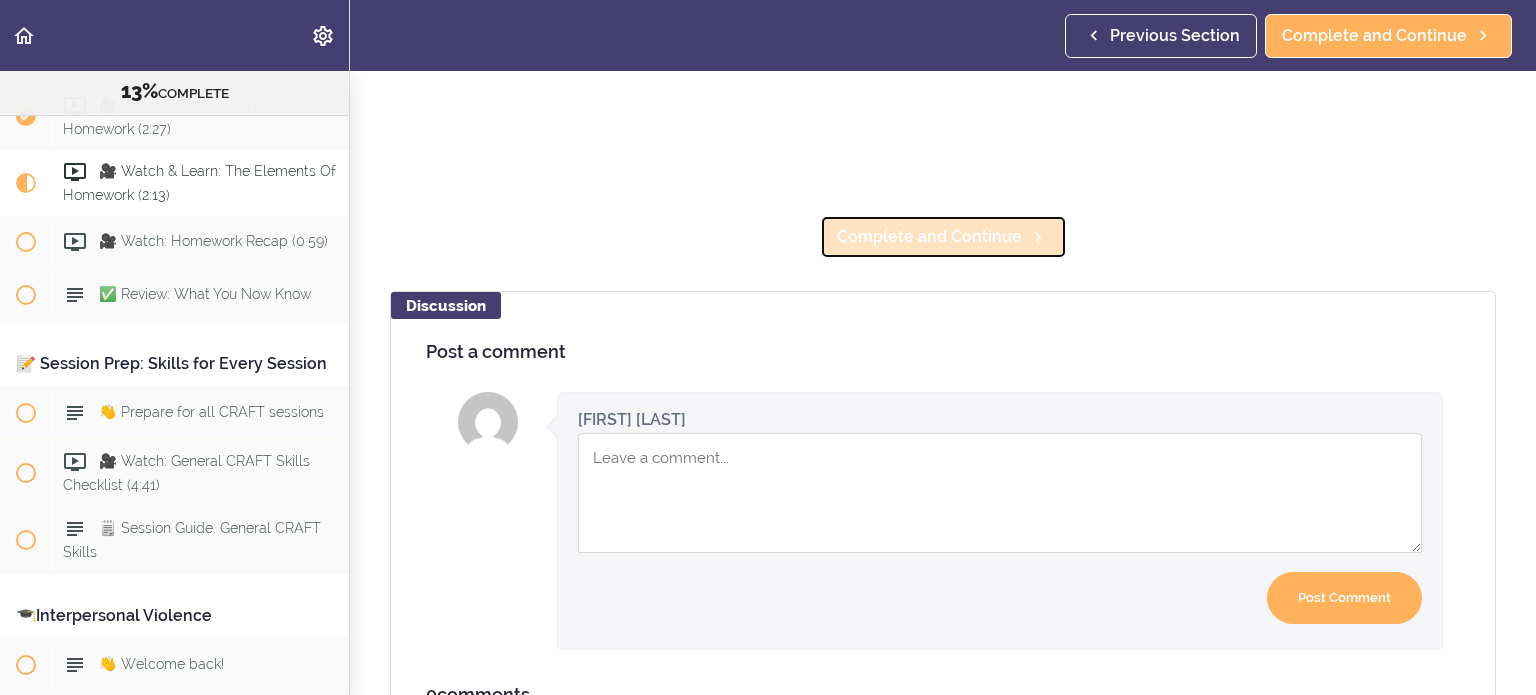 click on "Complete and Continue" at bounding box center [943, 237] 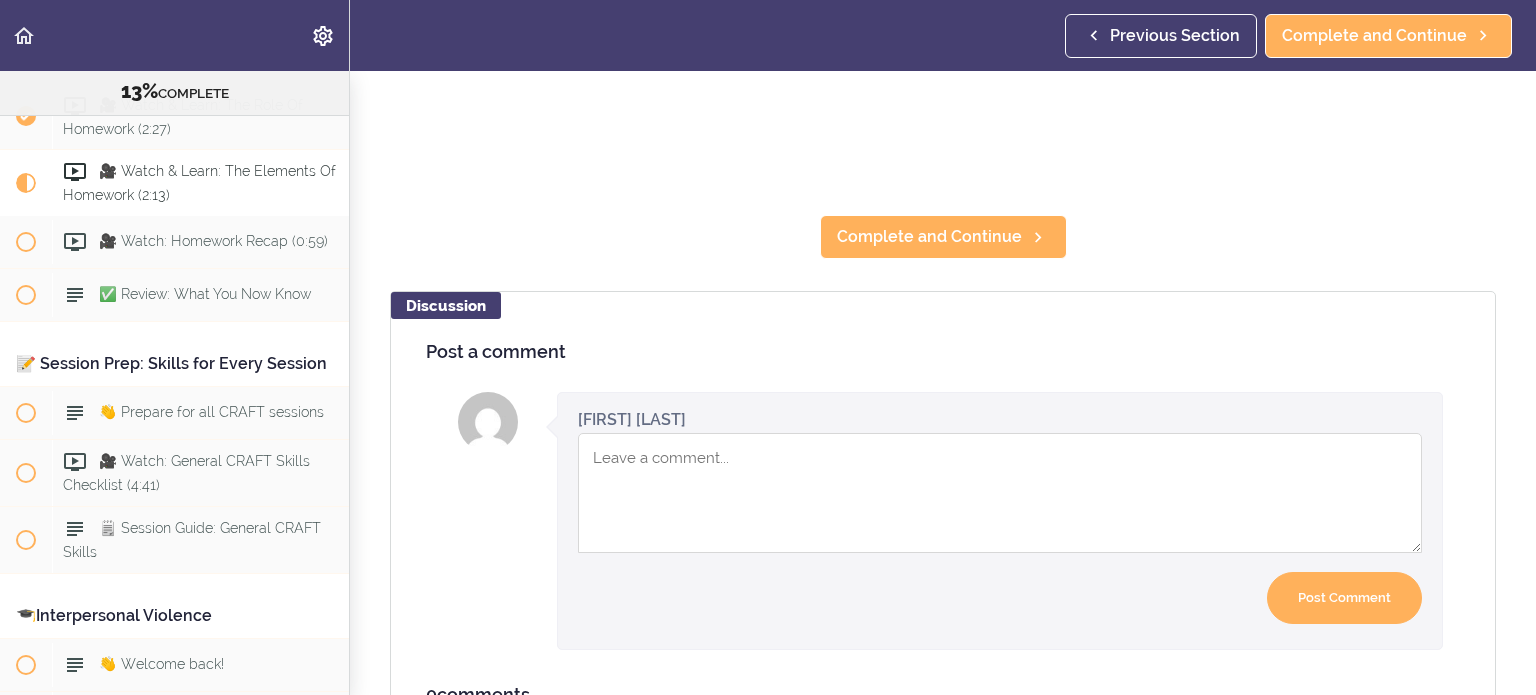 scroll, scrollTop: 180, scrollLeft: 0, axis: vertical 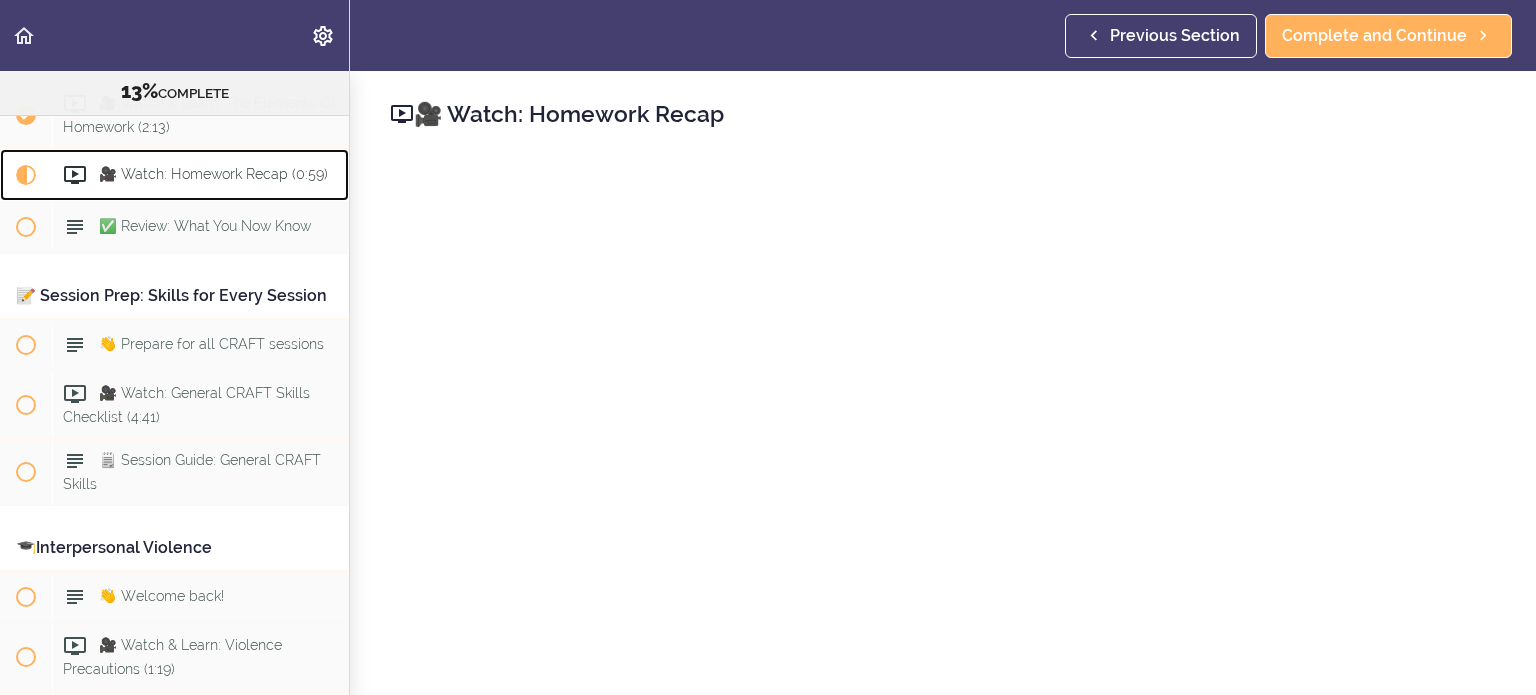 click on "🎥 Watch: Homework Recap
(0:59)" at bounding box center [213, 175] 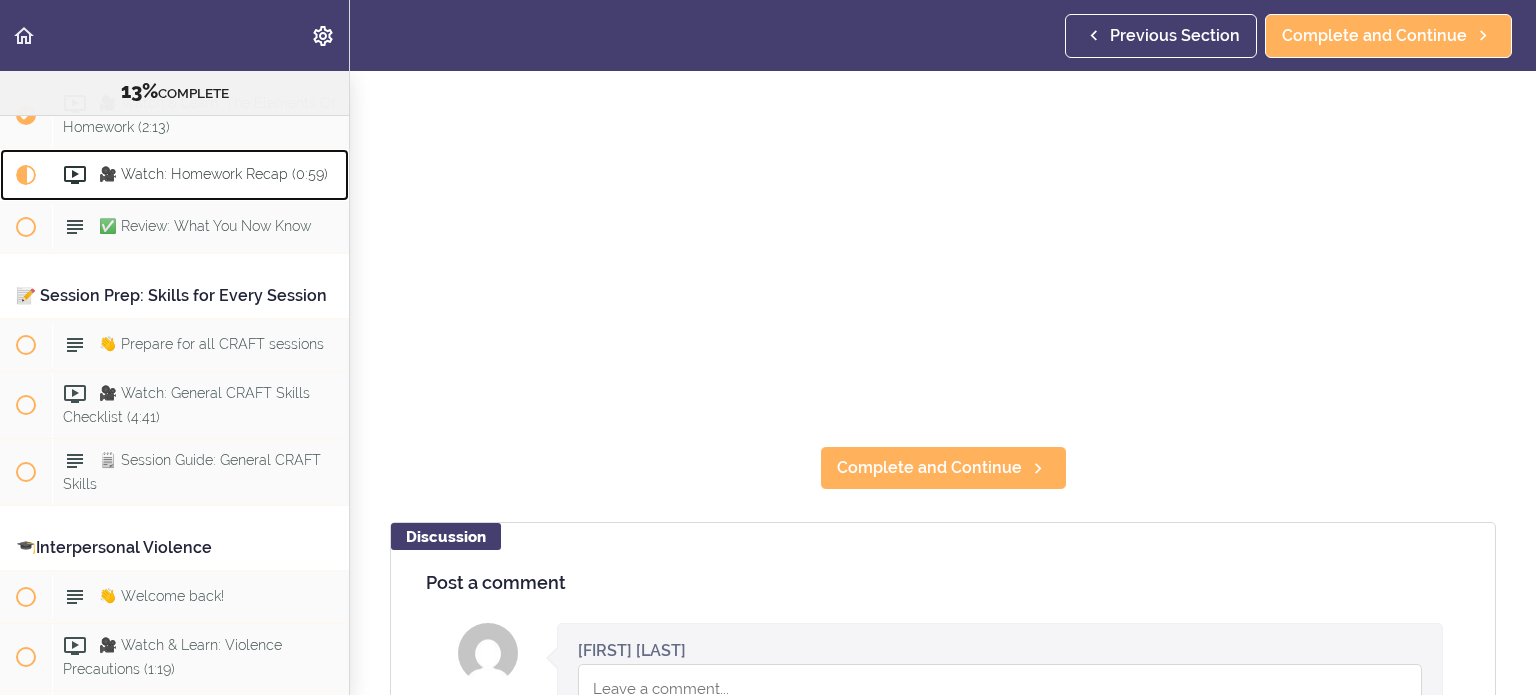 scroll, scrollTop: 400, scrollLeft: 0, axis: vertical 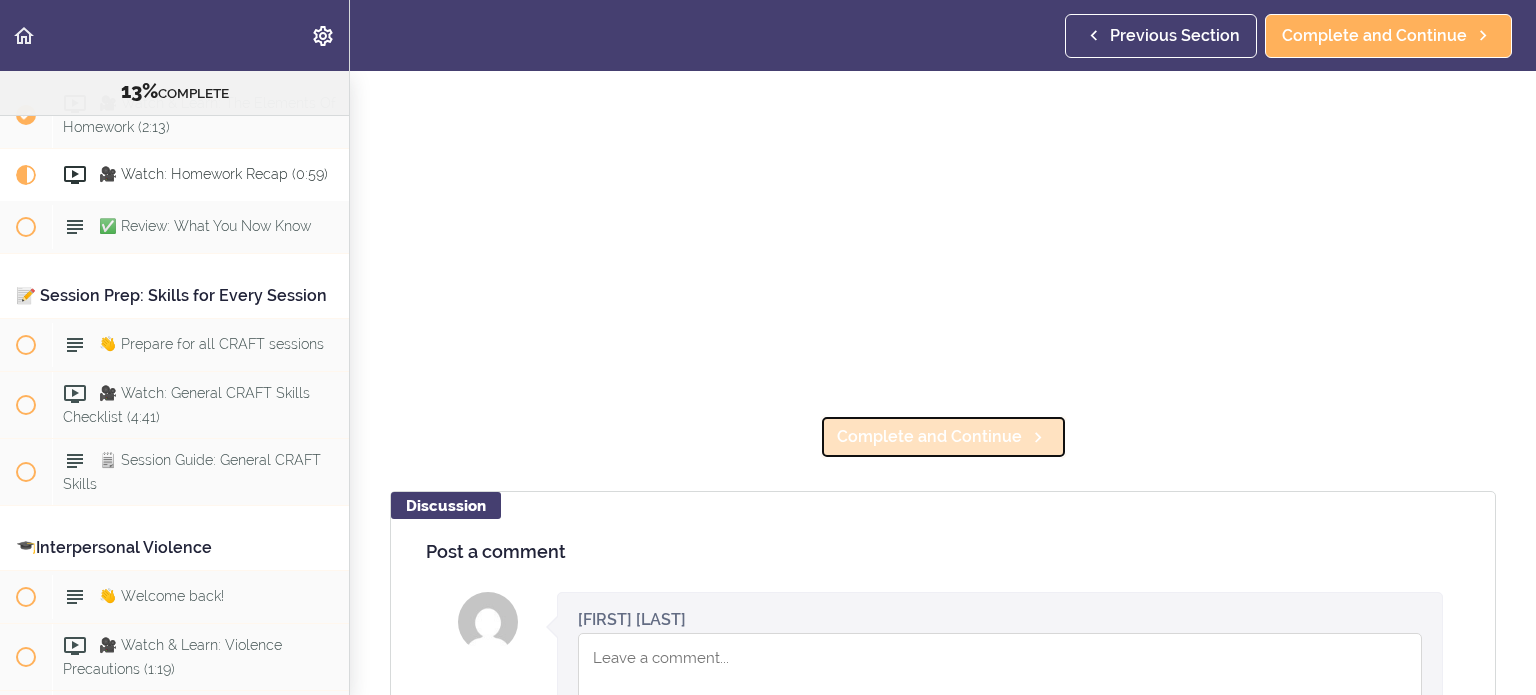 click on "Complete and Continue" at bounding box center [929, 437] 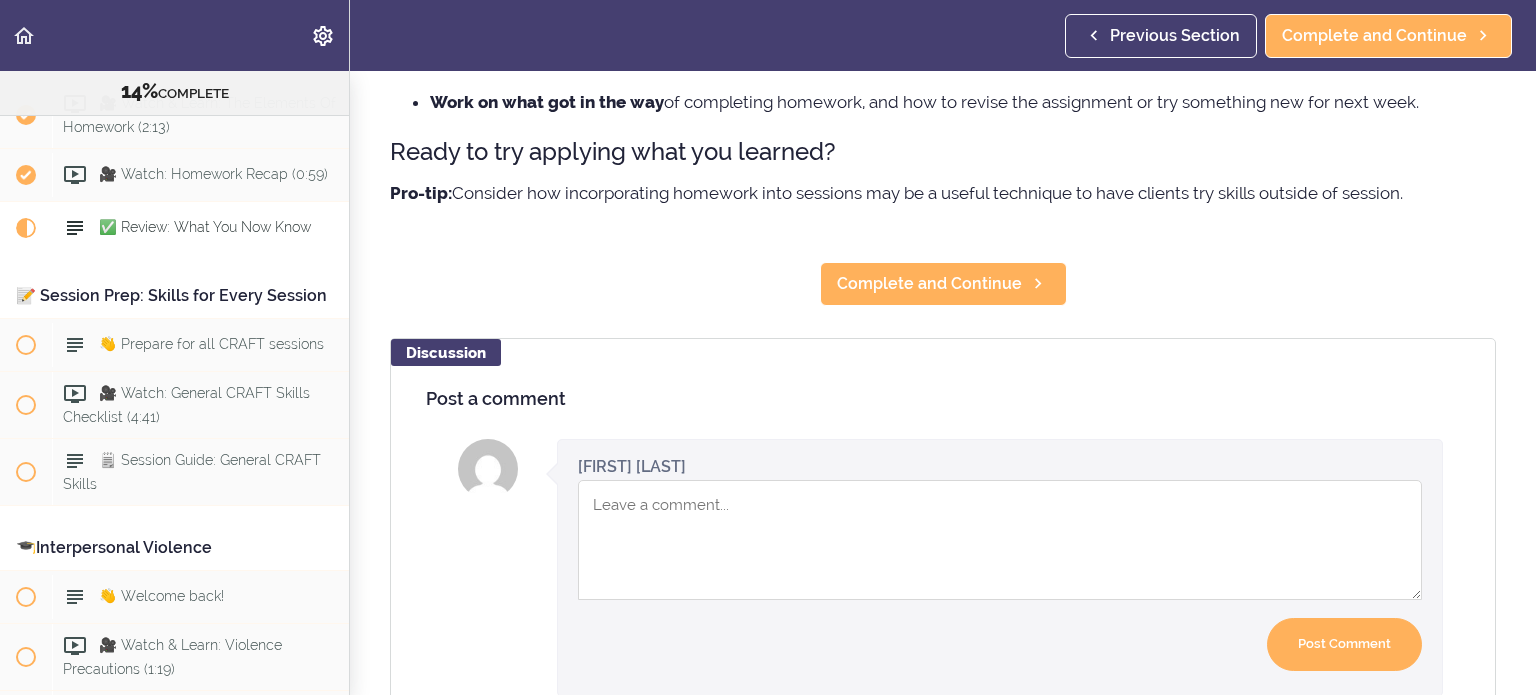 scroll, scrollTop: 0, scrollLeft: 0, axis: both 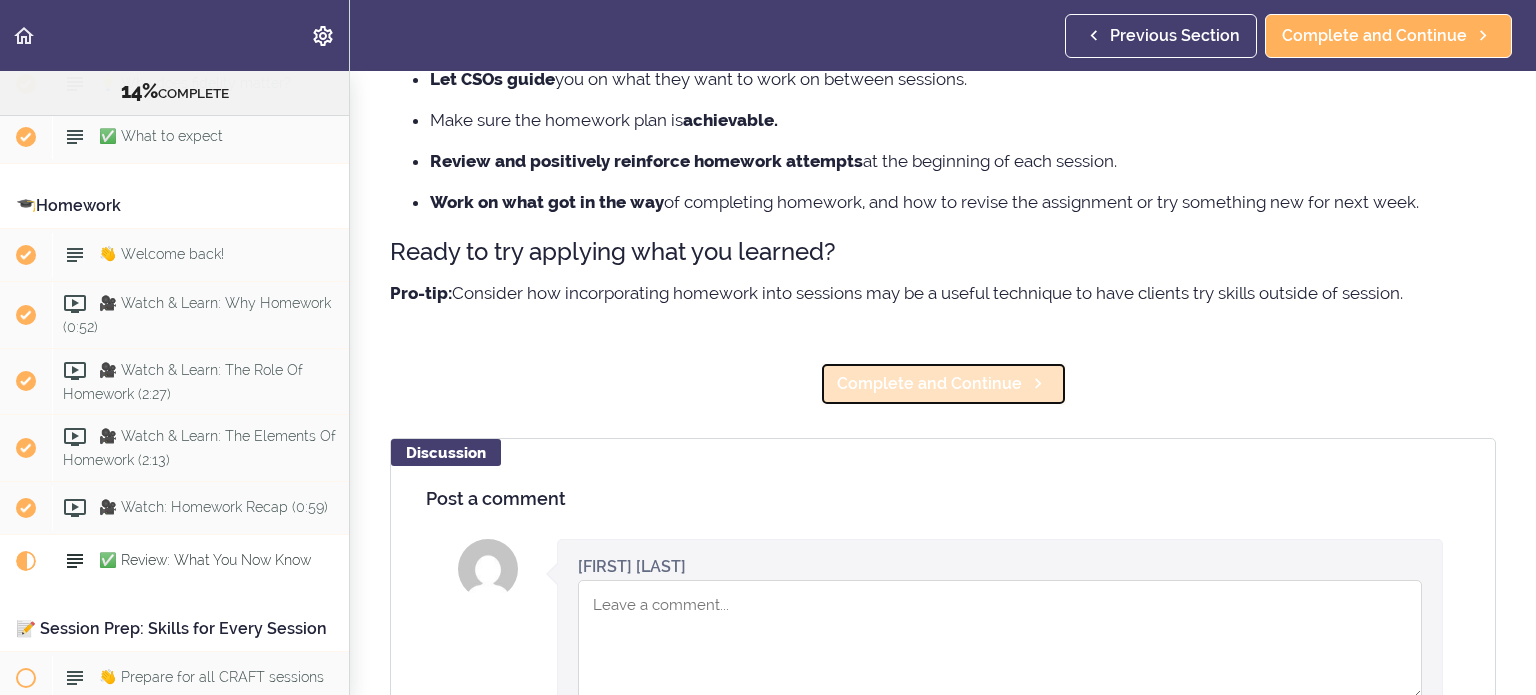click on "Complete and Continue" at bounding box center (929, 384) 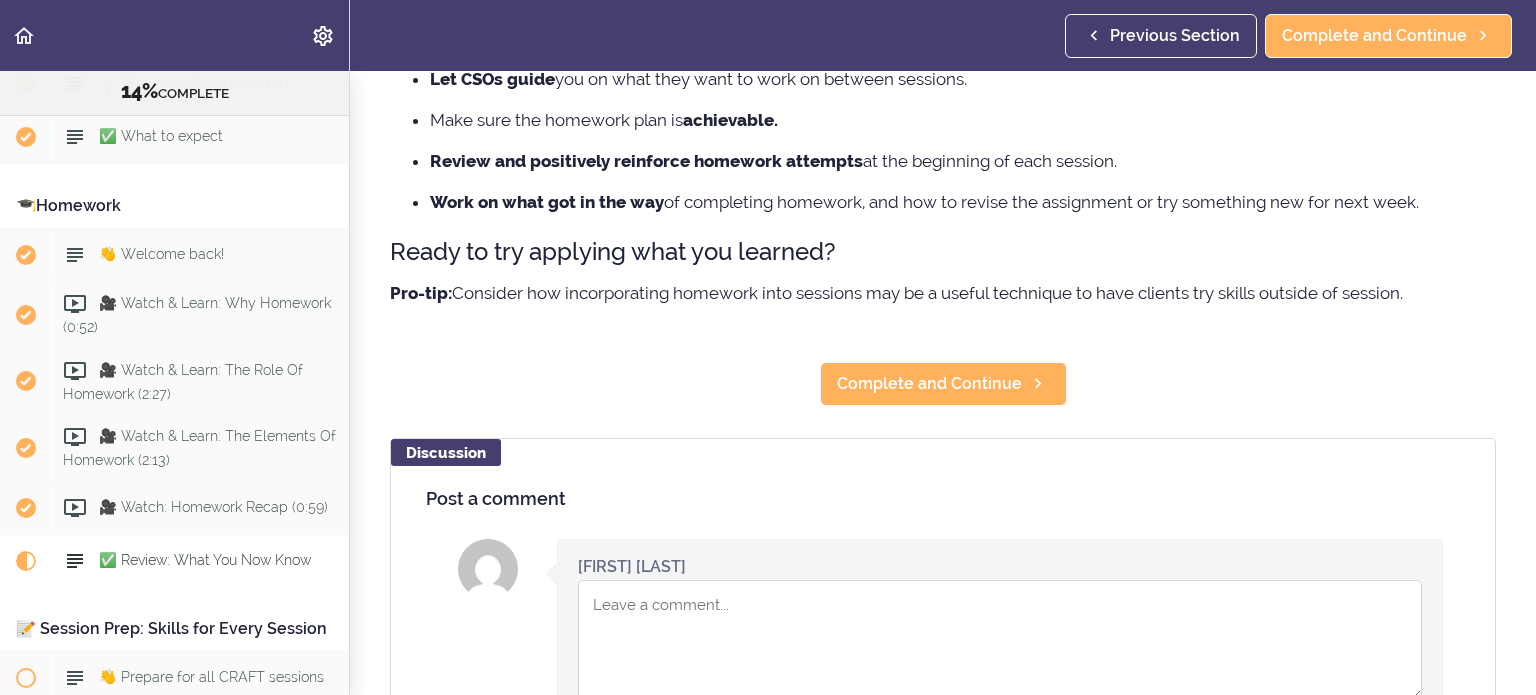 scroll, scrollTop: 90, scrollLeft: 0, axis: vertical 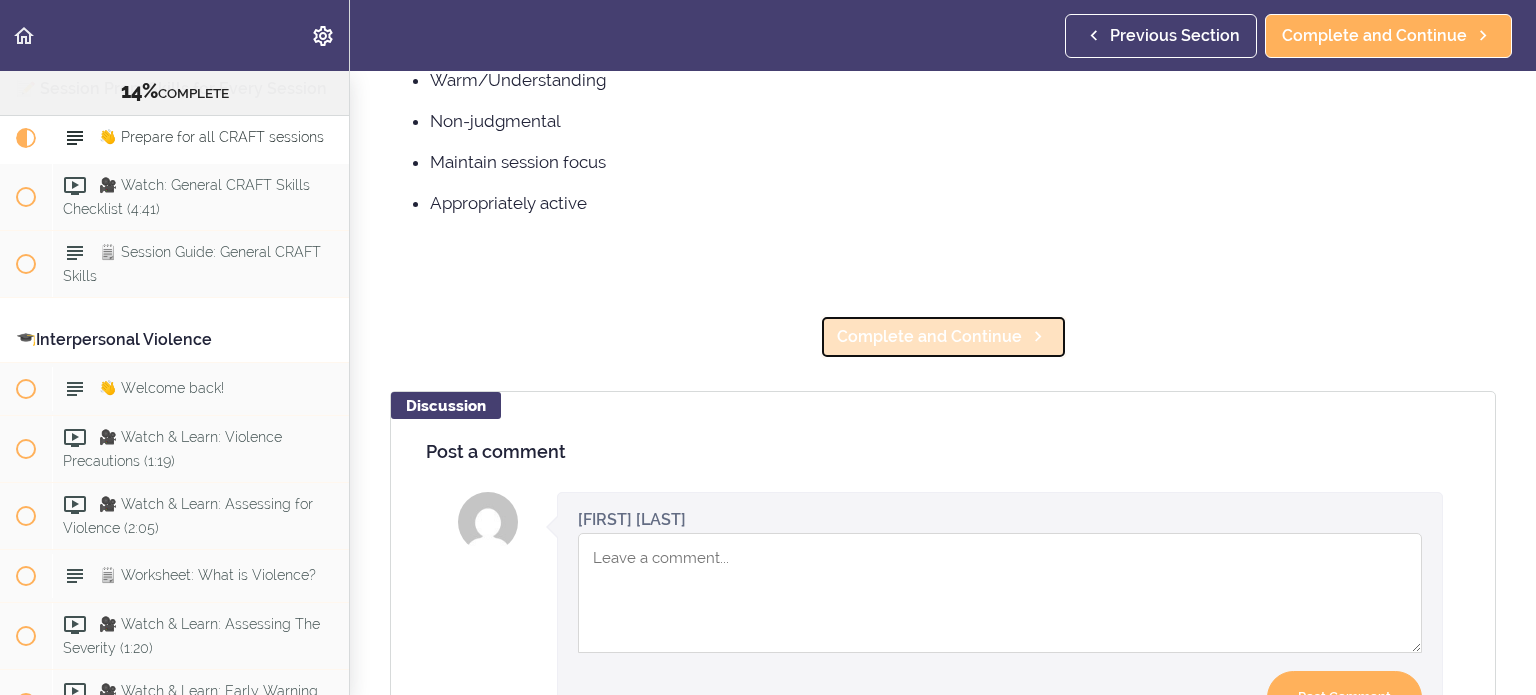 click on "Complete and Continue" at bounding box center (929, 337) 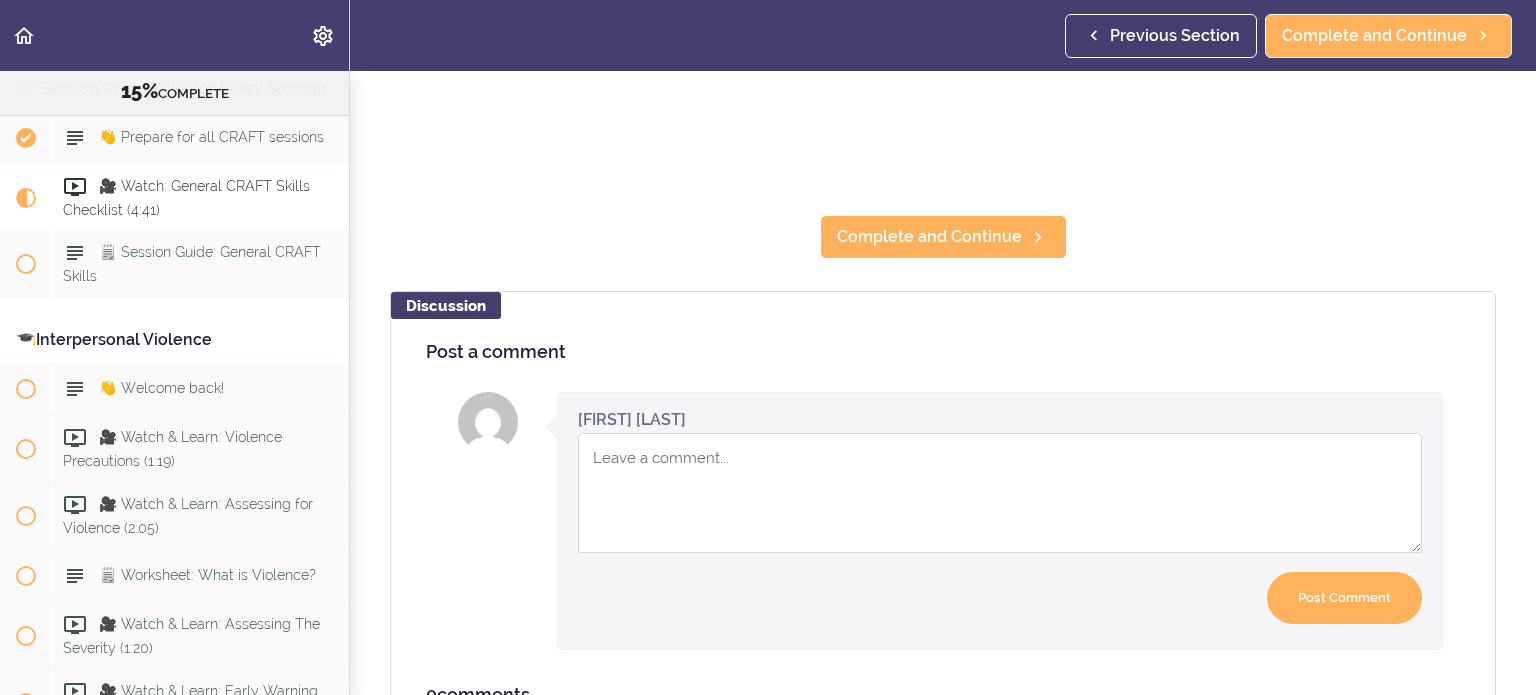 scroll, scrollTop: 131, scrollLeft: 0, axis: vertical 